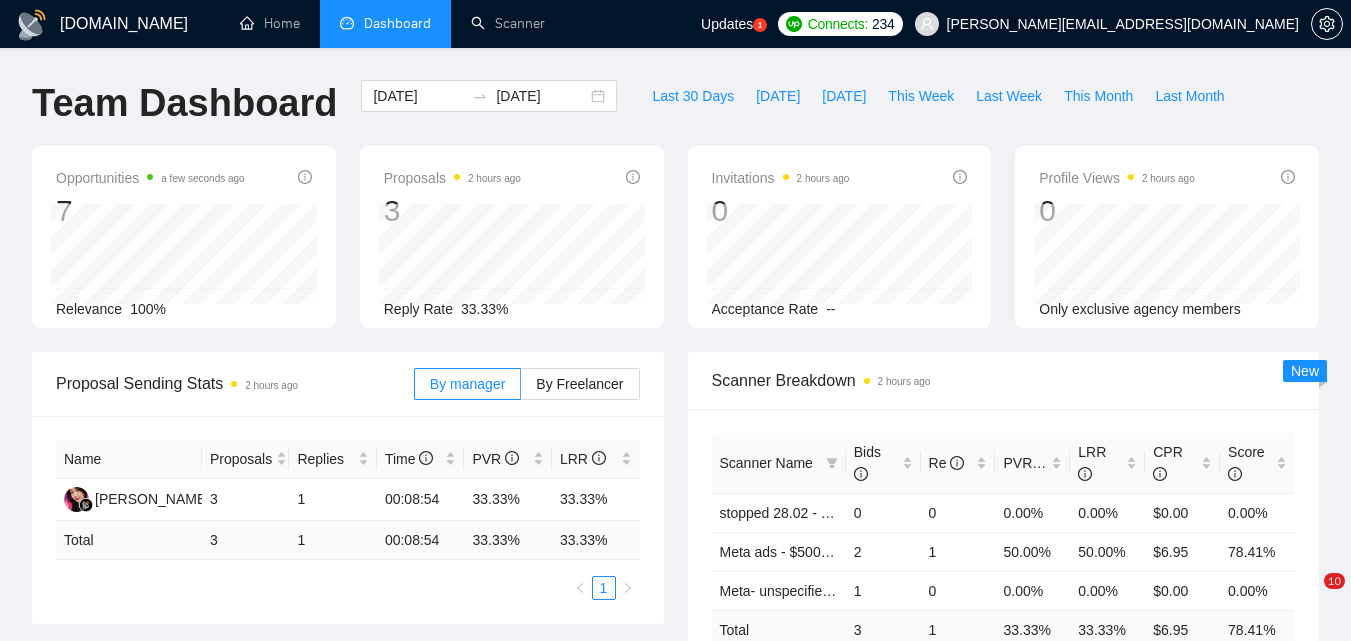 scroll, scrollTop: 0, scrollLeft: 0, axis: both 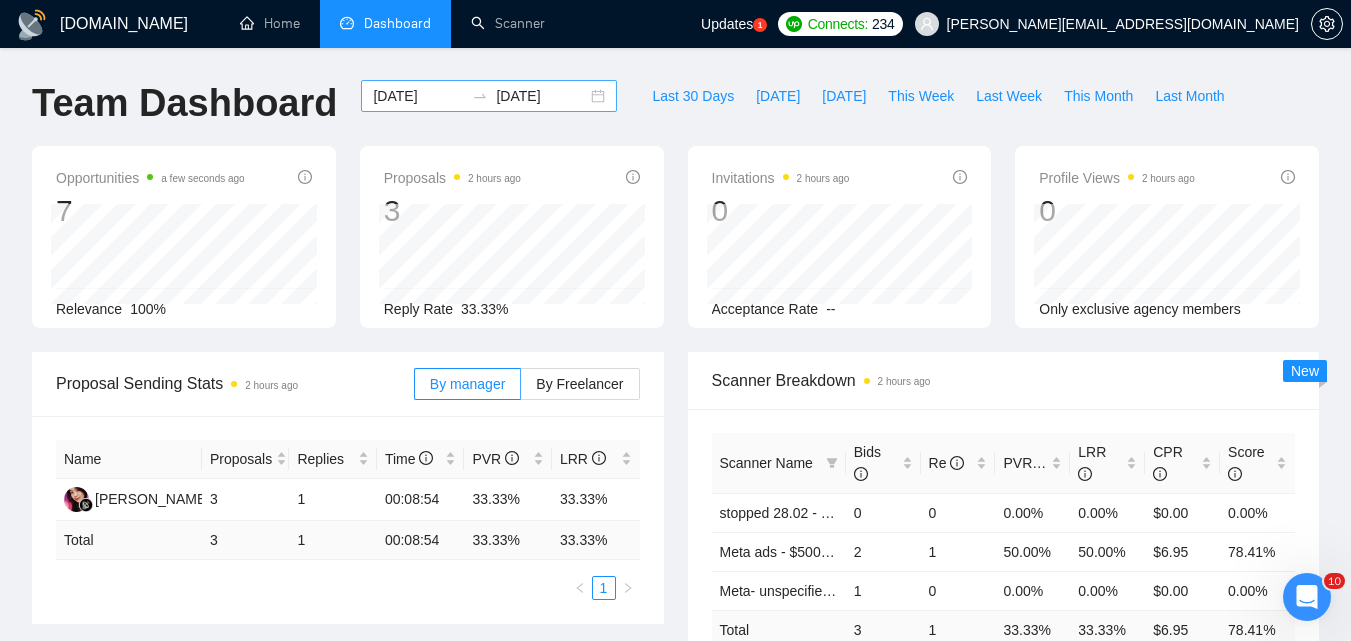 click on "[DATE]" at bounding box center (418, 96) 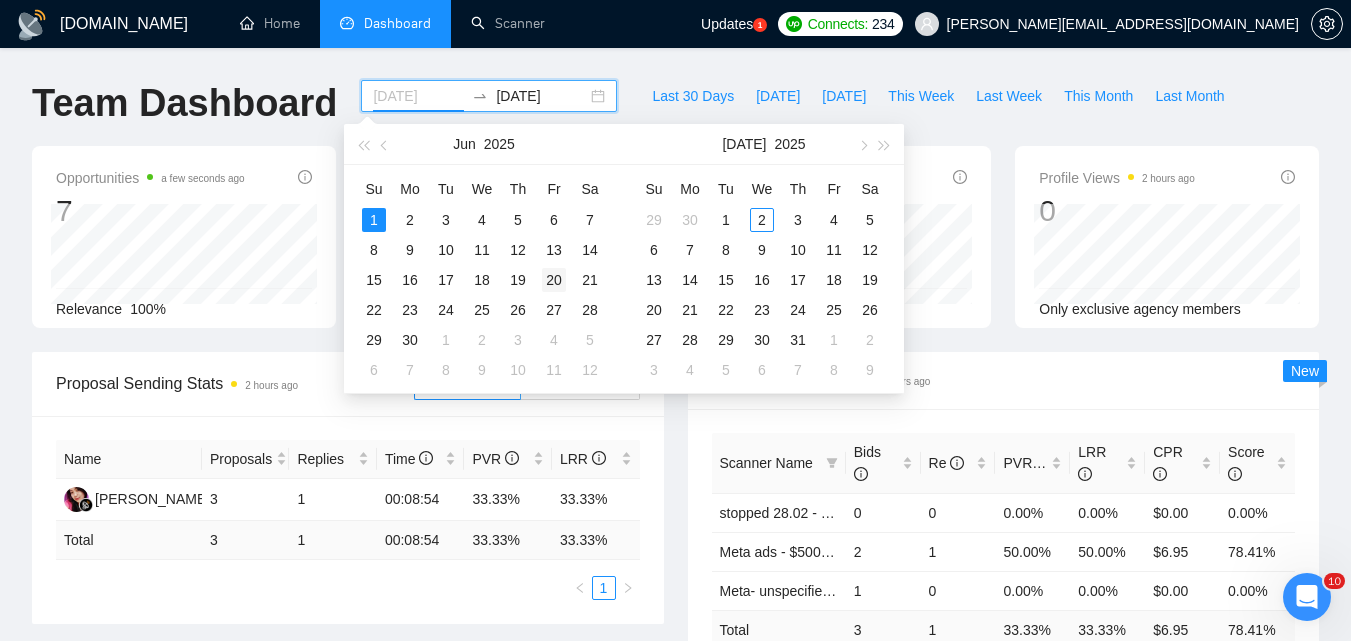 type on "[DATE]" 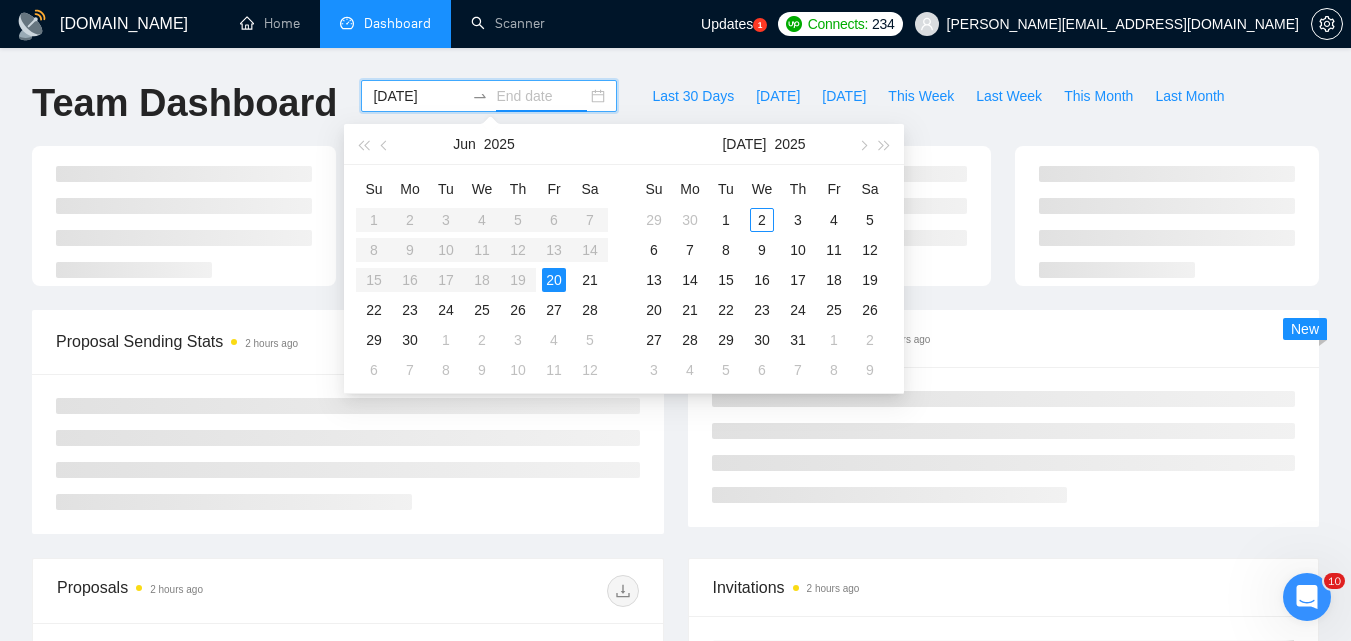 type on "[DATE]" 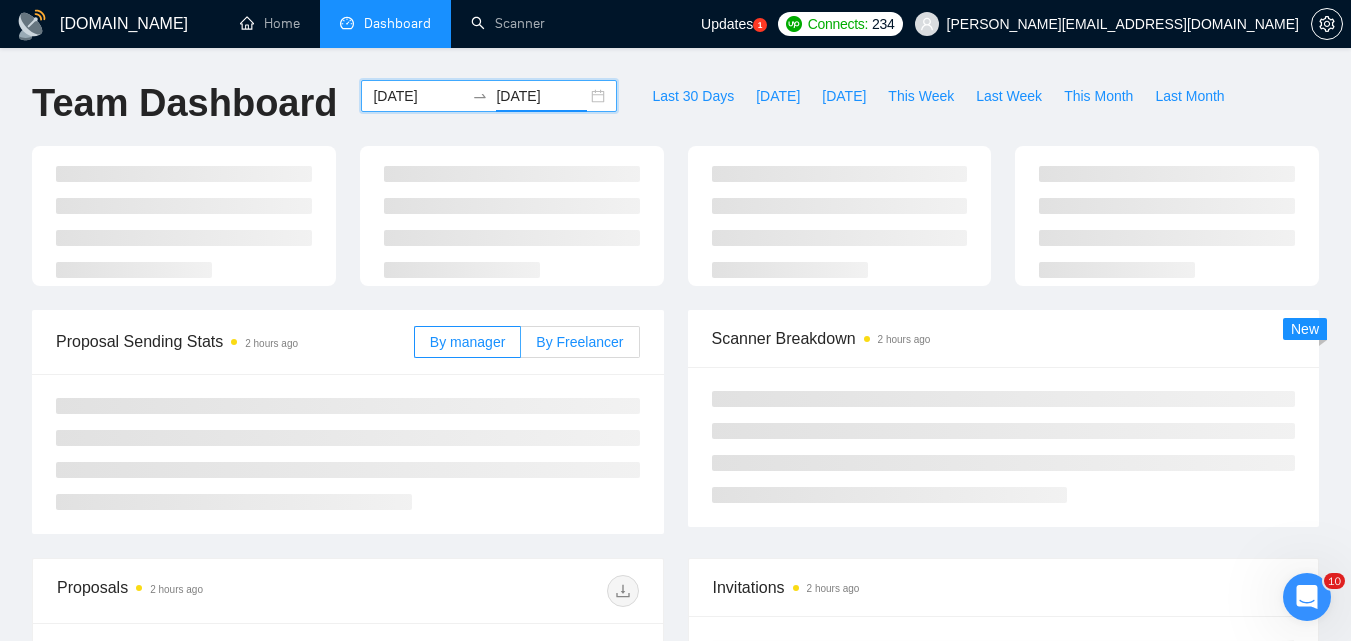 click on "By manager By Freelancer" at bounding box center [527, 342] 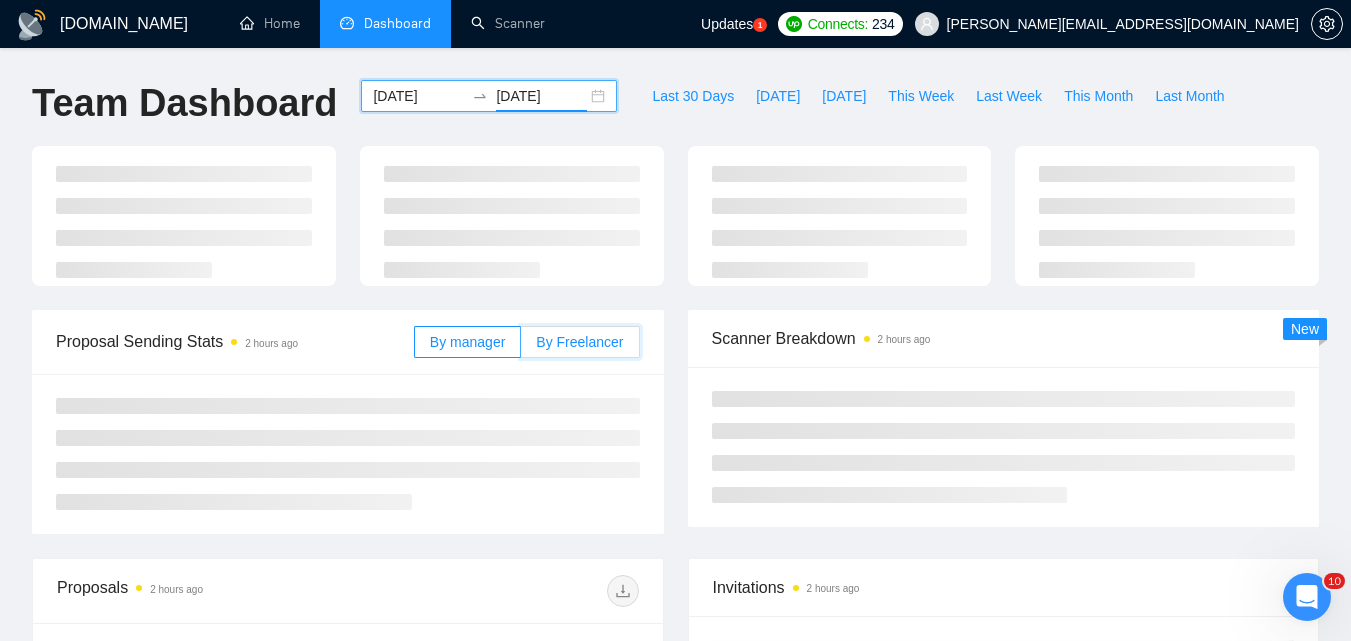 click on "By Freelancer" at bounding box center [521, 347] 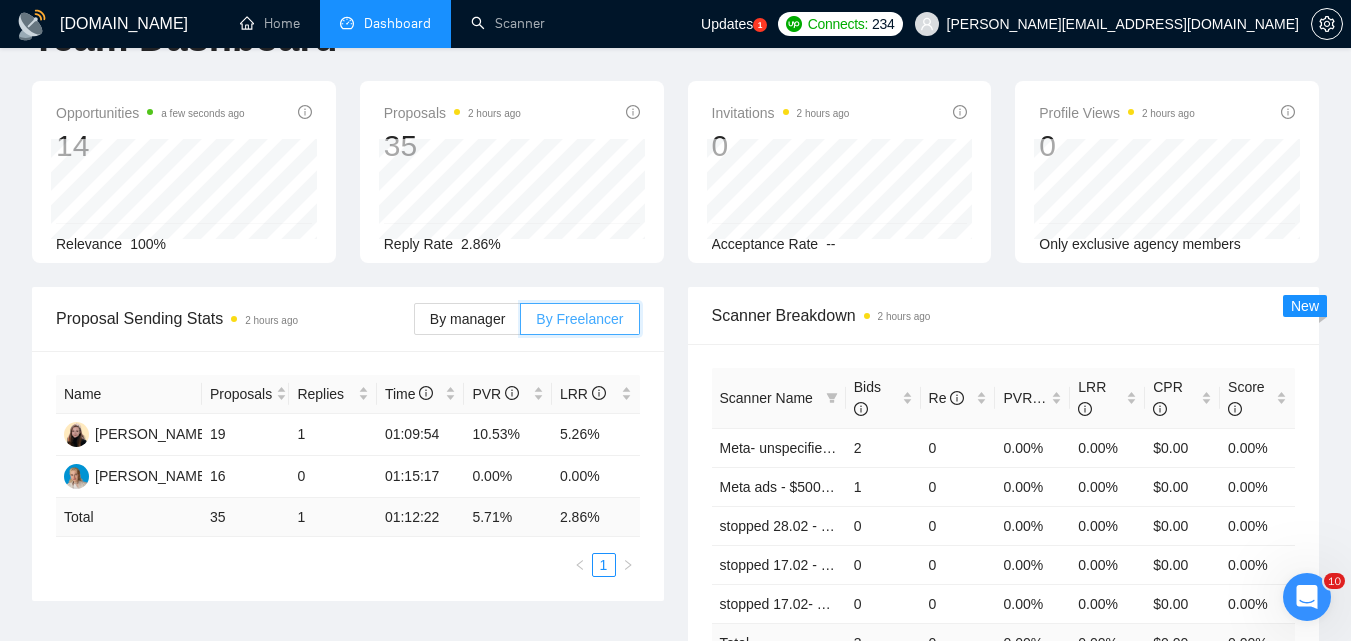 scroll, scrollTop: 100, scrollLeft: 0, axis: vertical 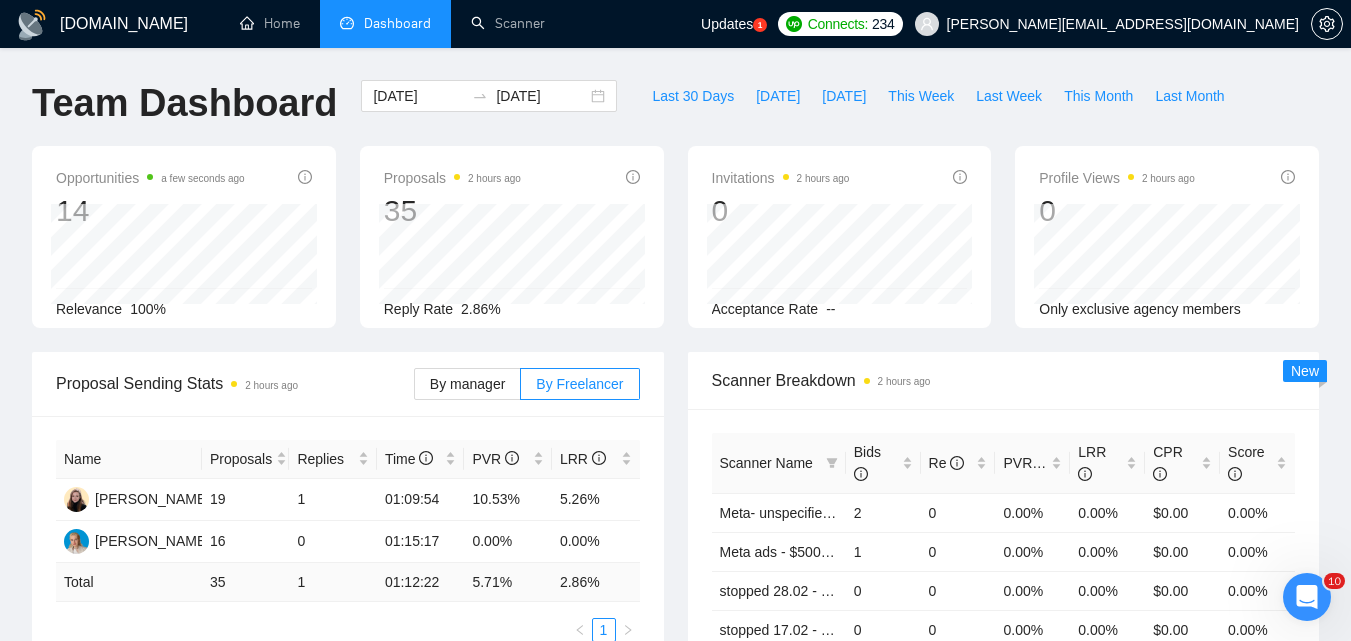 click on "[DATE]" at bounding box center [418, 96] 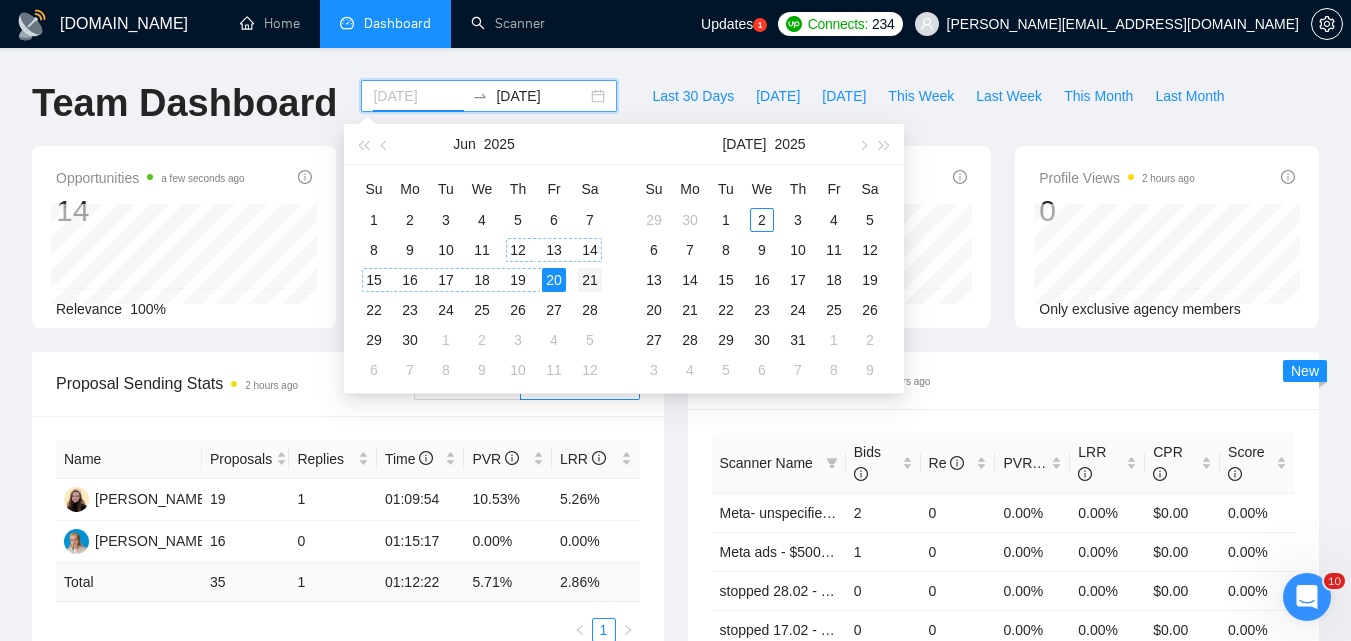 type on "[DATE]" 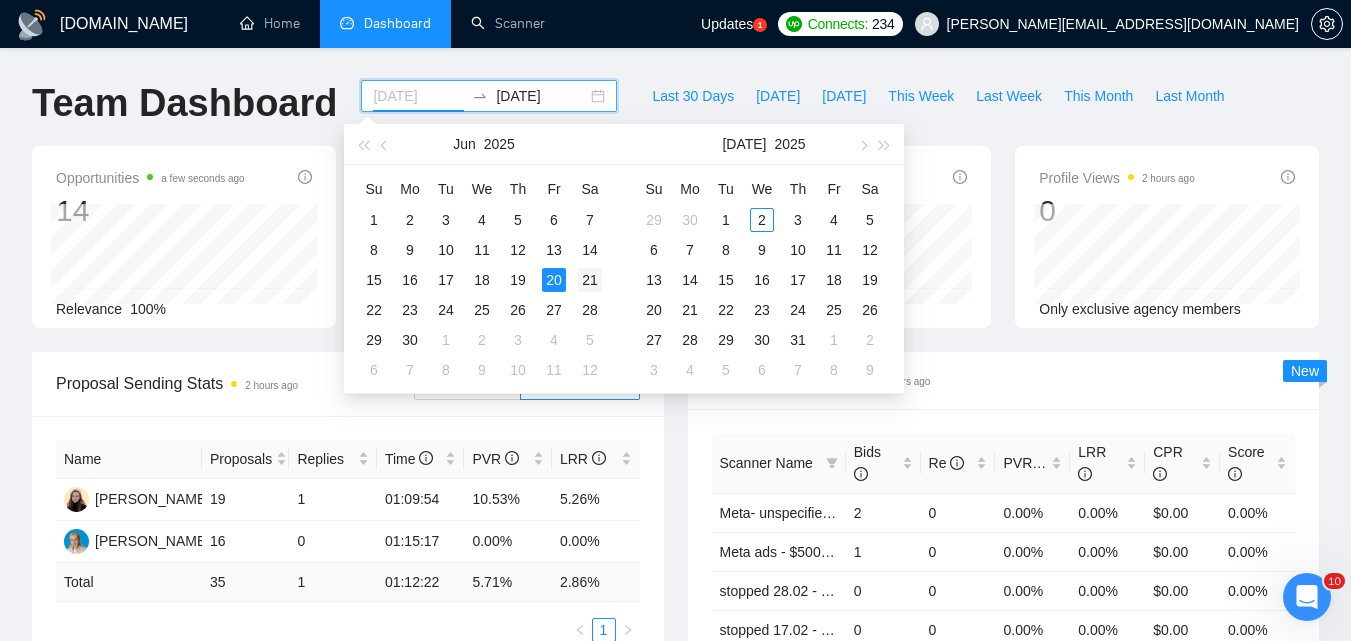 click on "21" at bounding box center (590, 280) 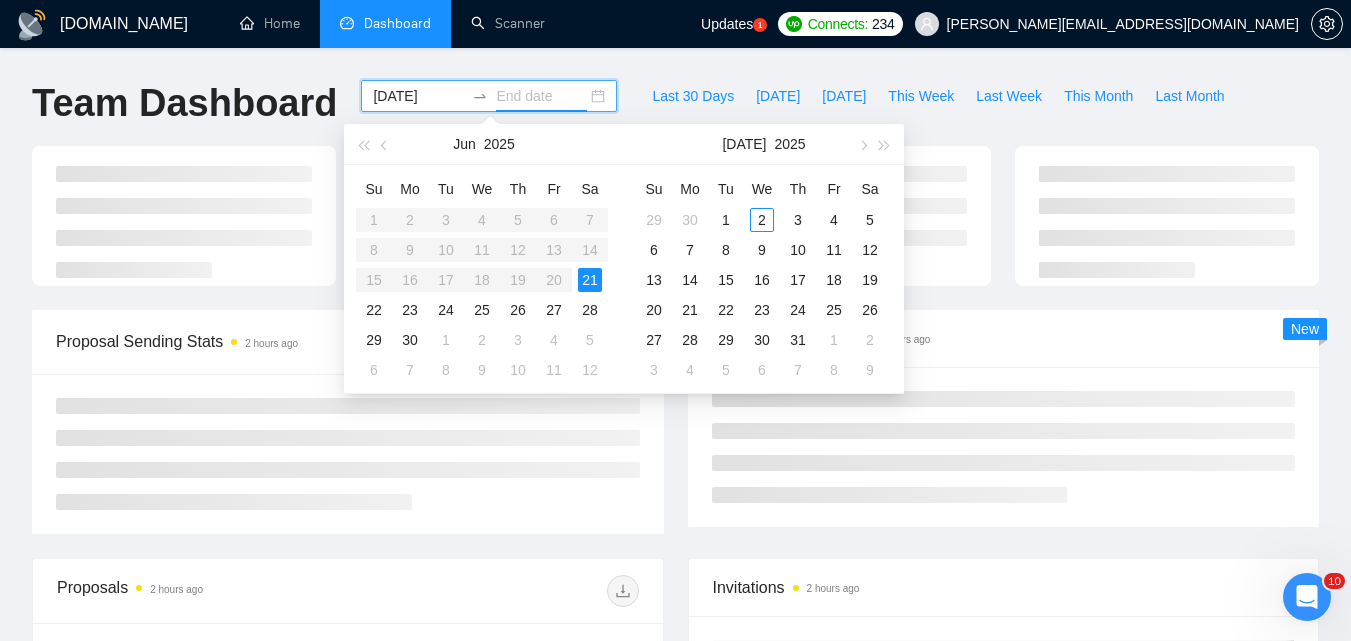 type on "[DATE]" 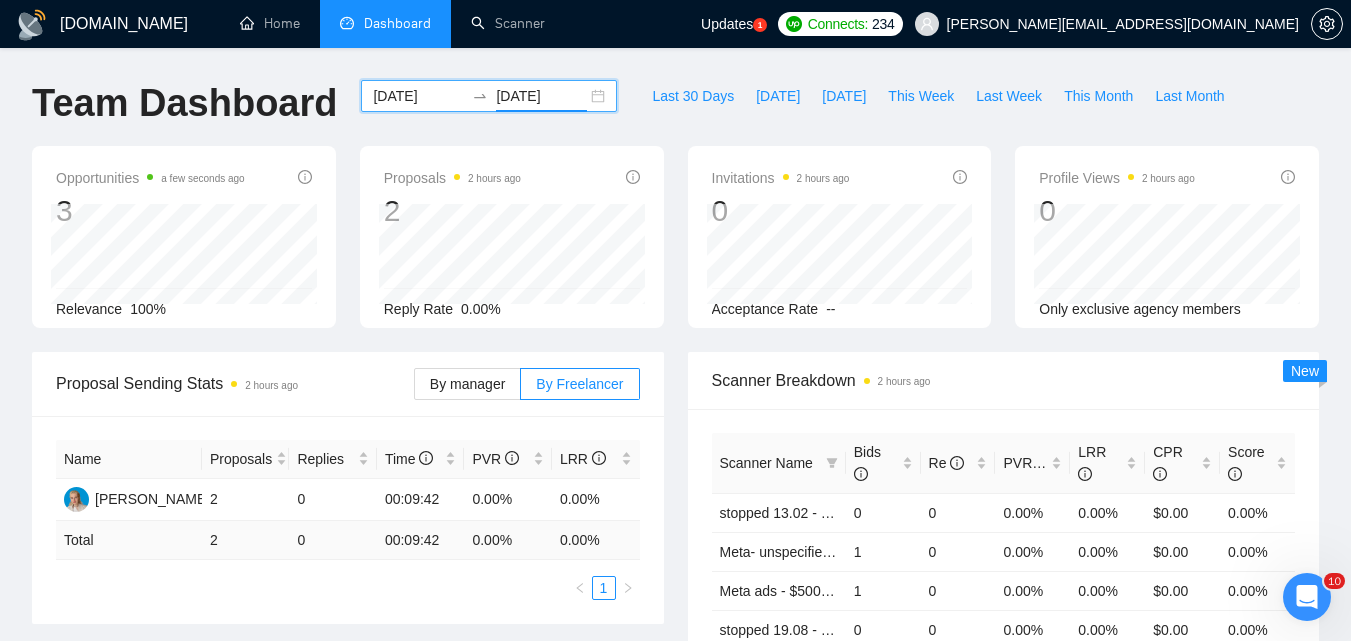 click on "[DATE]" at bounding box center (418, 96) 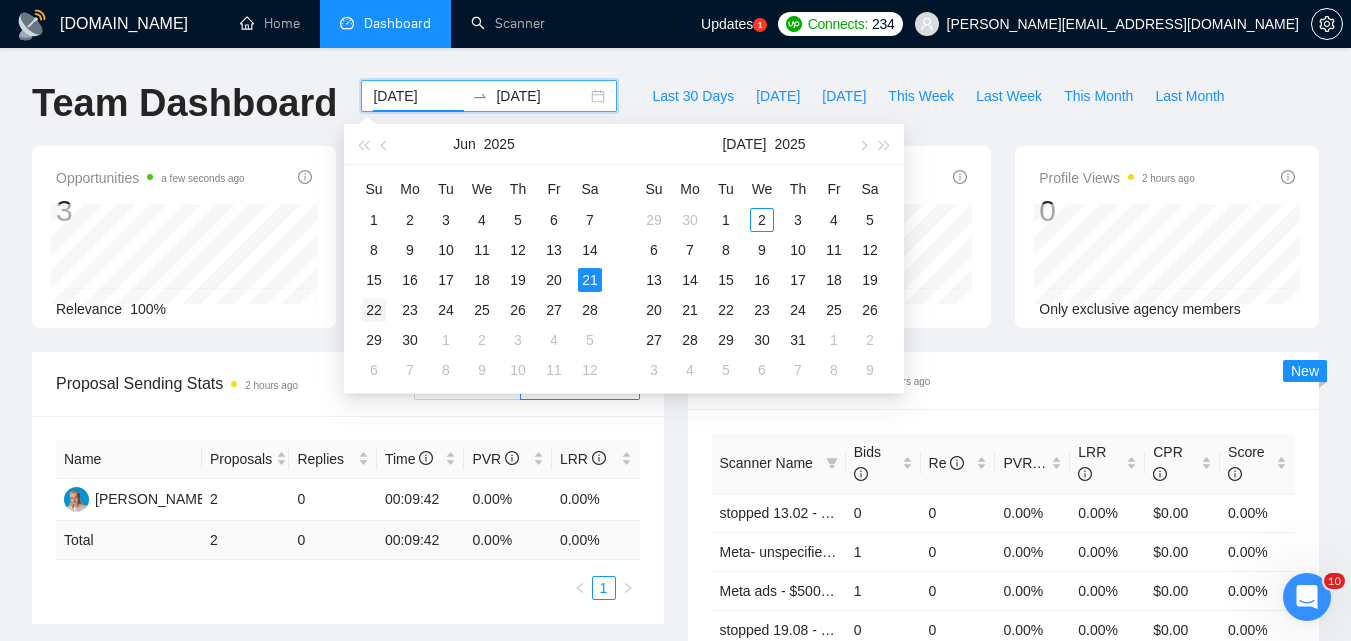 type on "[DATE]" 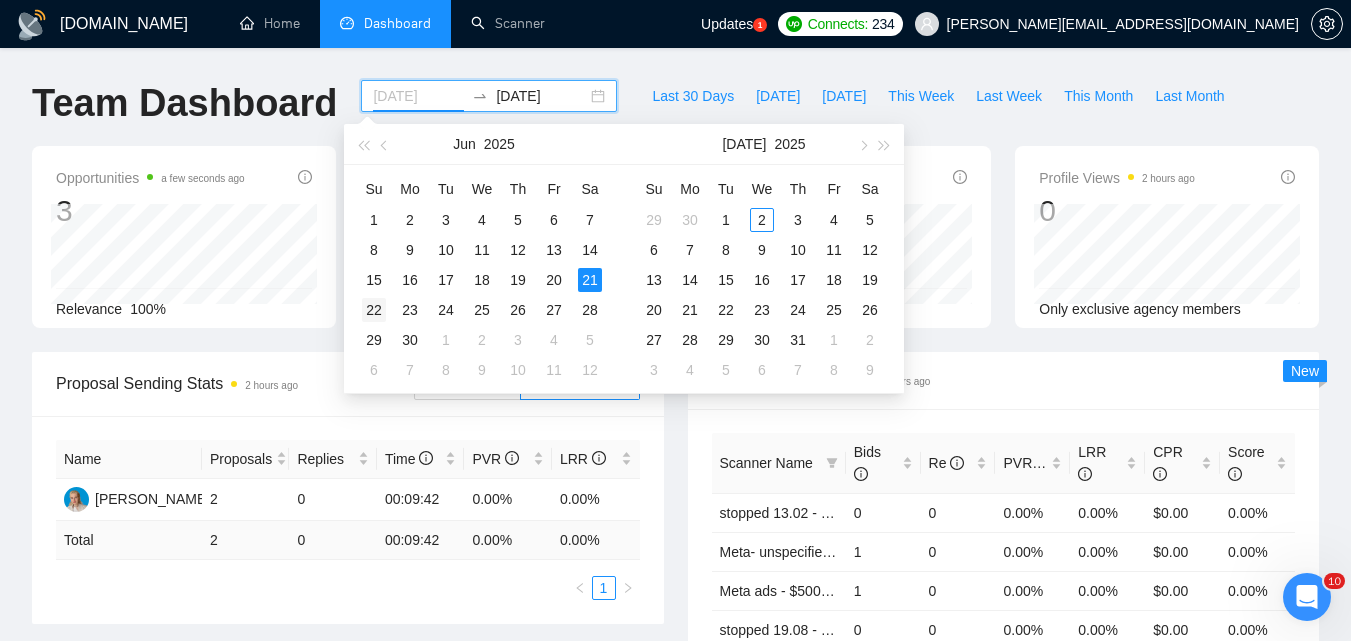 click on "22" at bounding box center (374, 310) 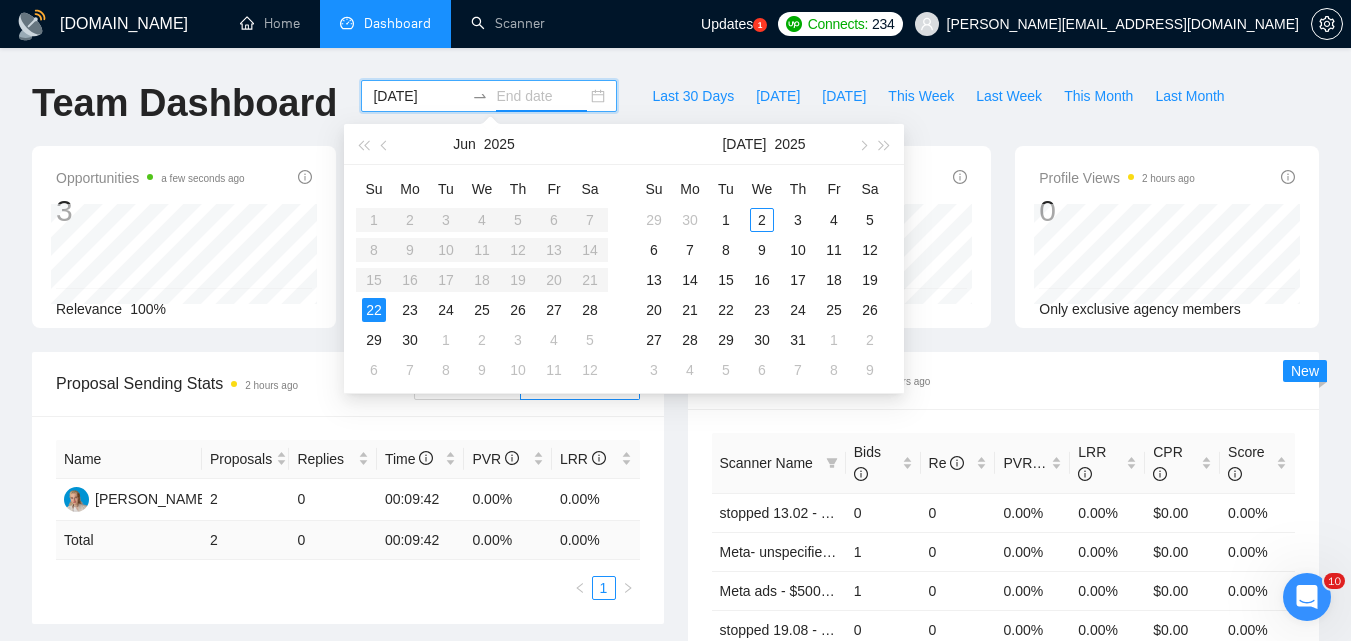 type on "[DATE]" 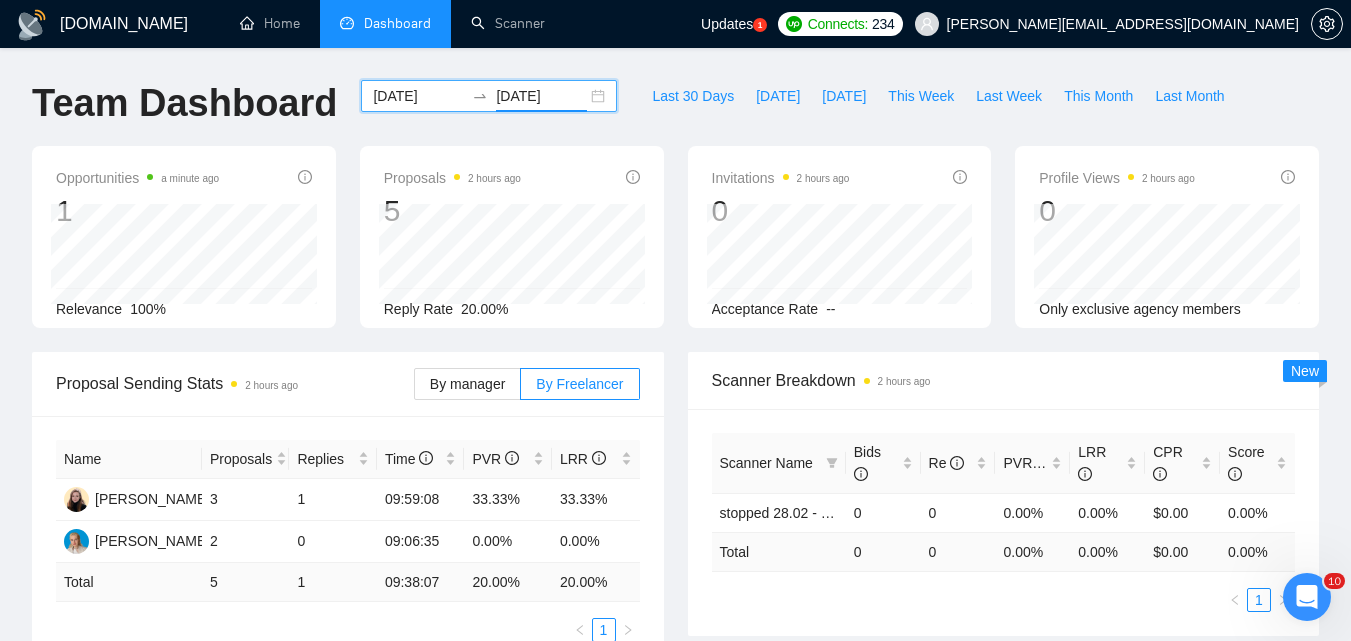 click on "[DATE]" at bounding box center (418, 96) 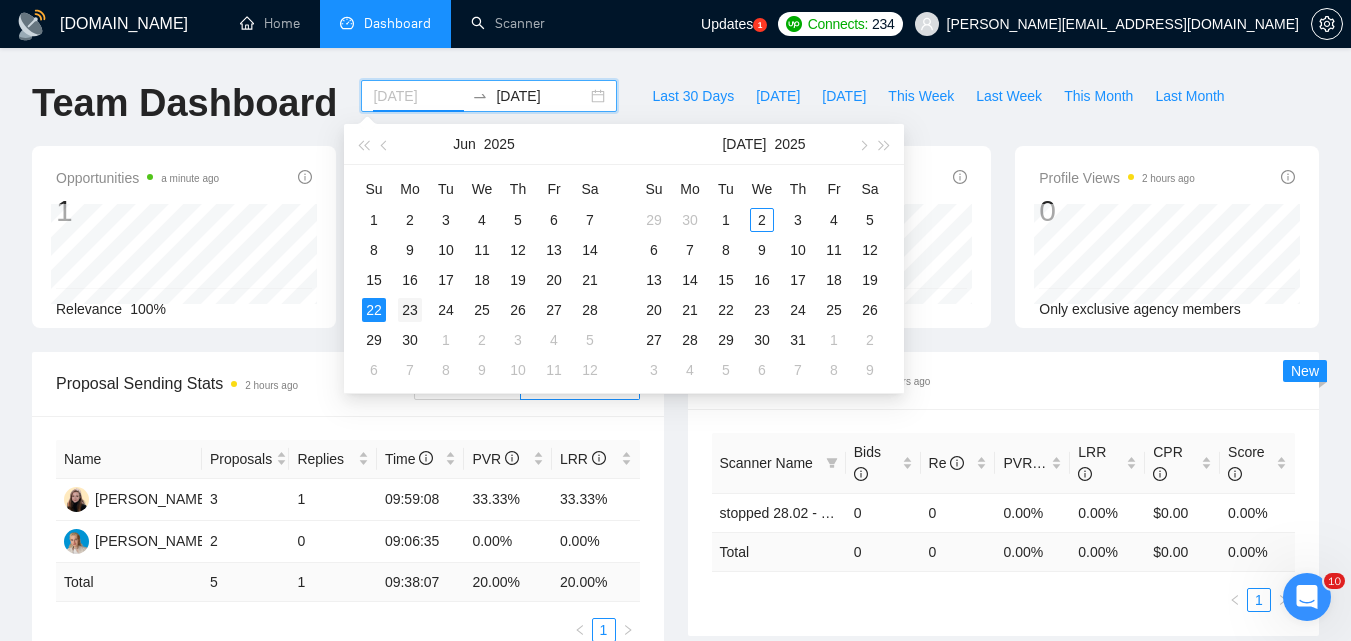 type on "[DATE]" 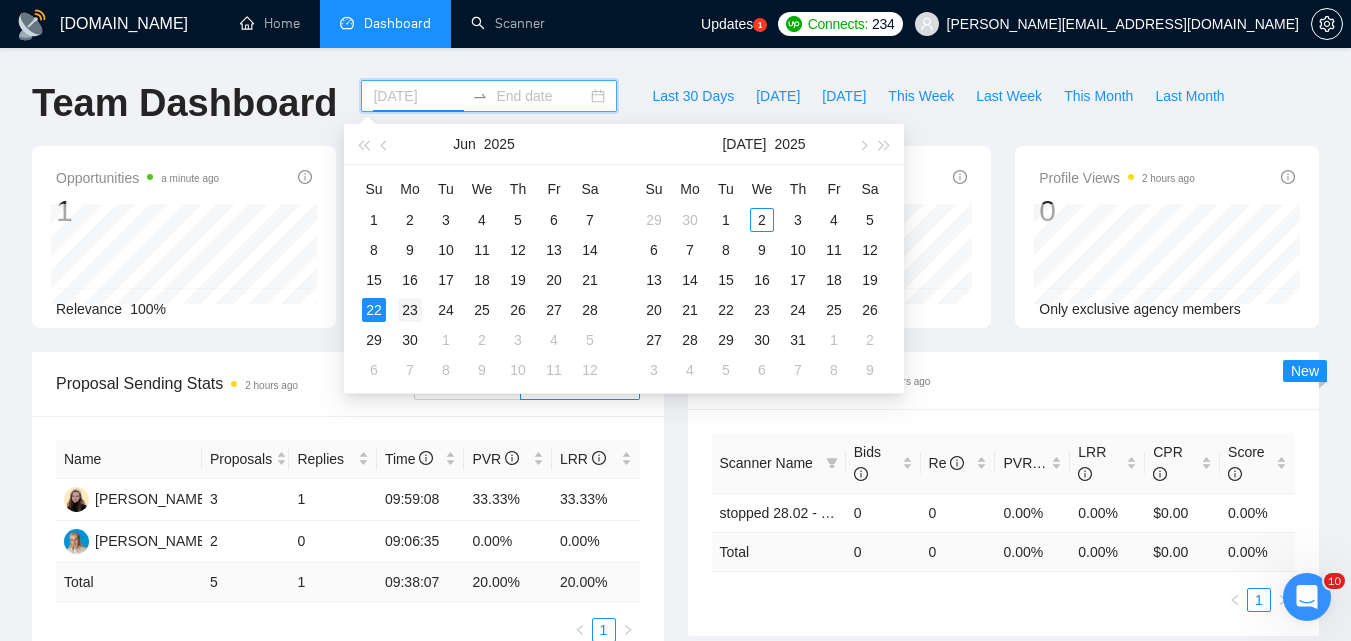 click on "23" at bounding box center [410, 310] 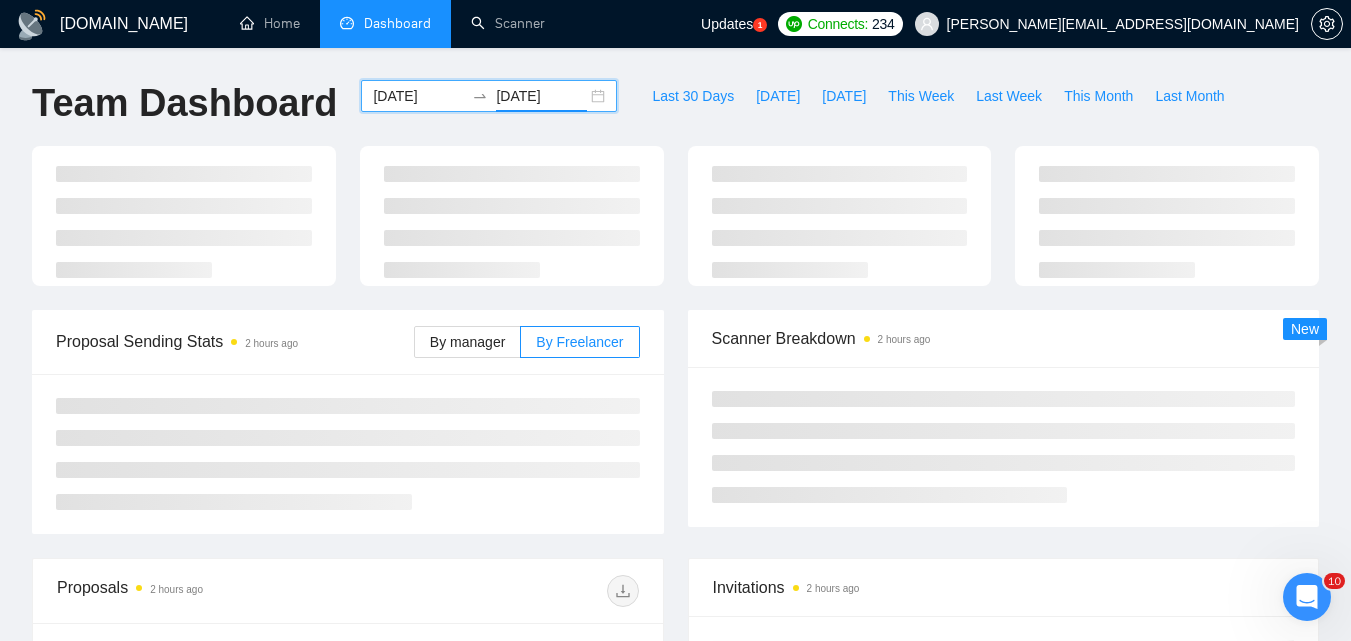 type on "[DATE]" 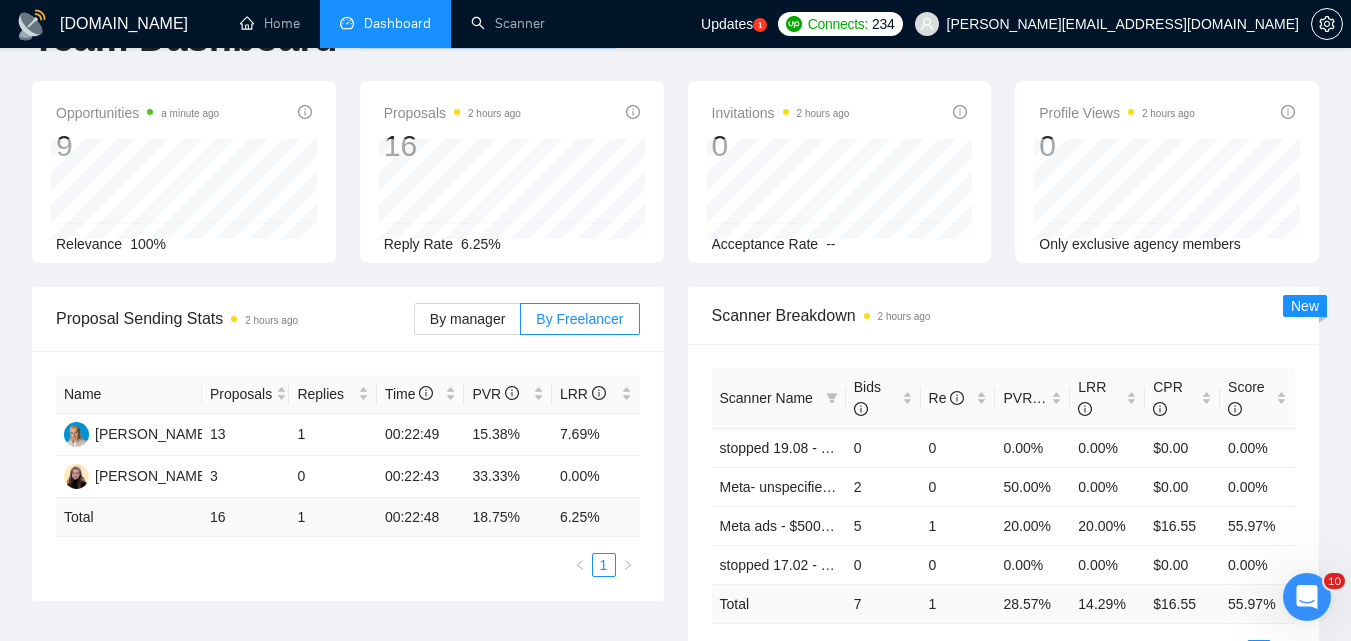 scroll, scrollTop: 100, scrollLeft: 0, axis: vertical 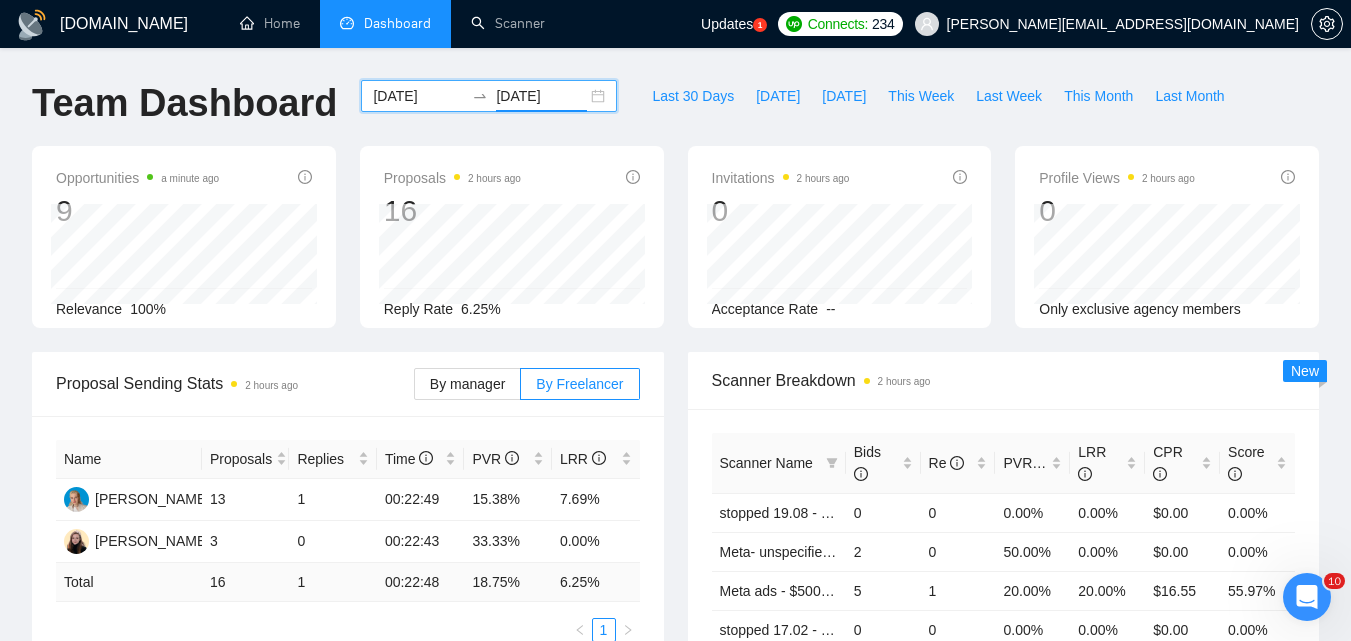 click on "[DATE]" at bounding box center (418, 96) 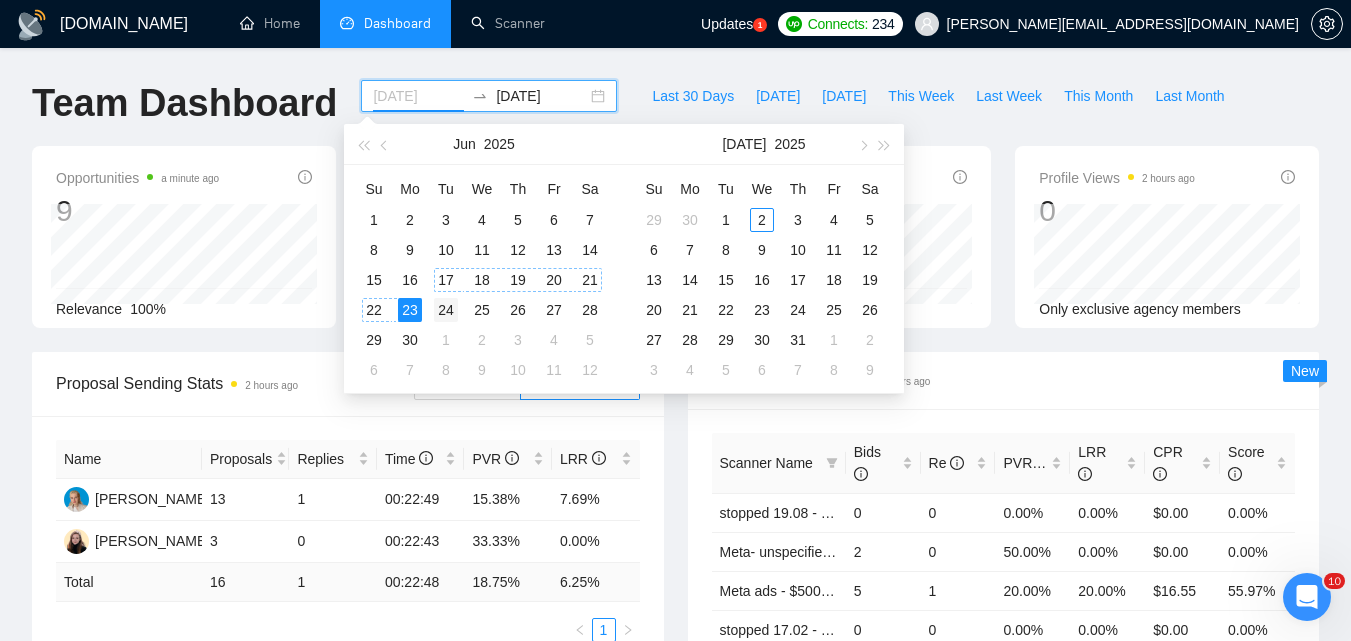type on "[DATE]" 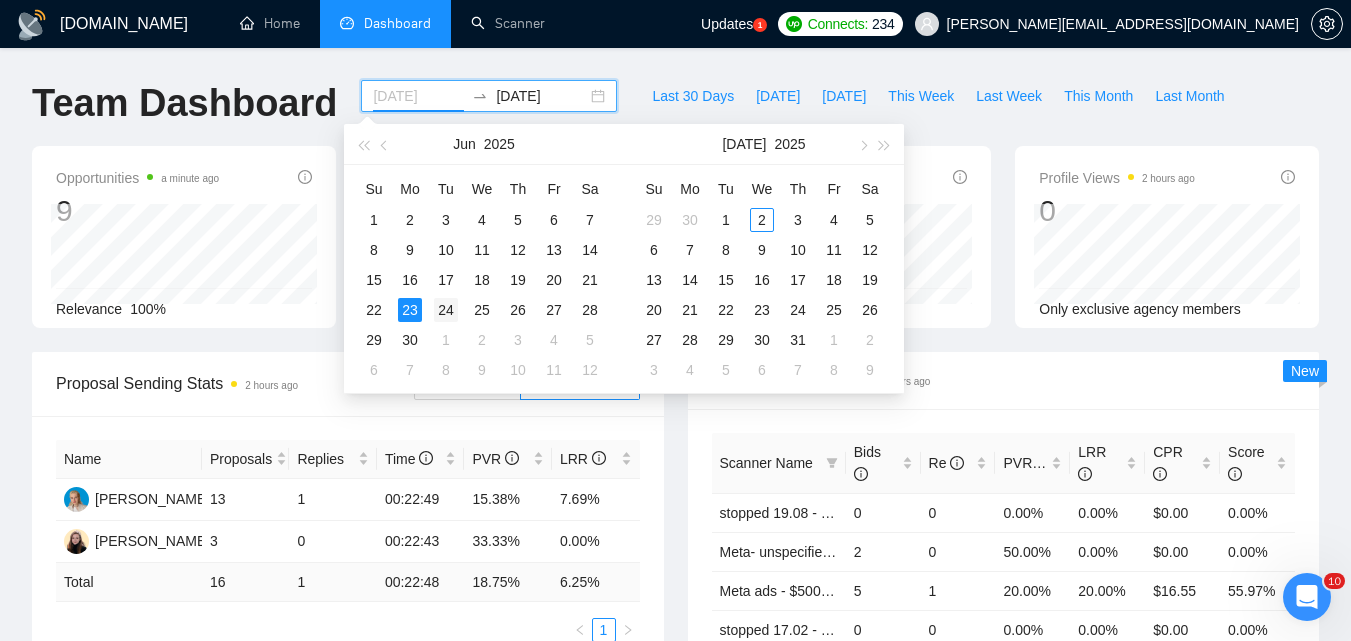 click on "24" at bounding box center [446, 310] 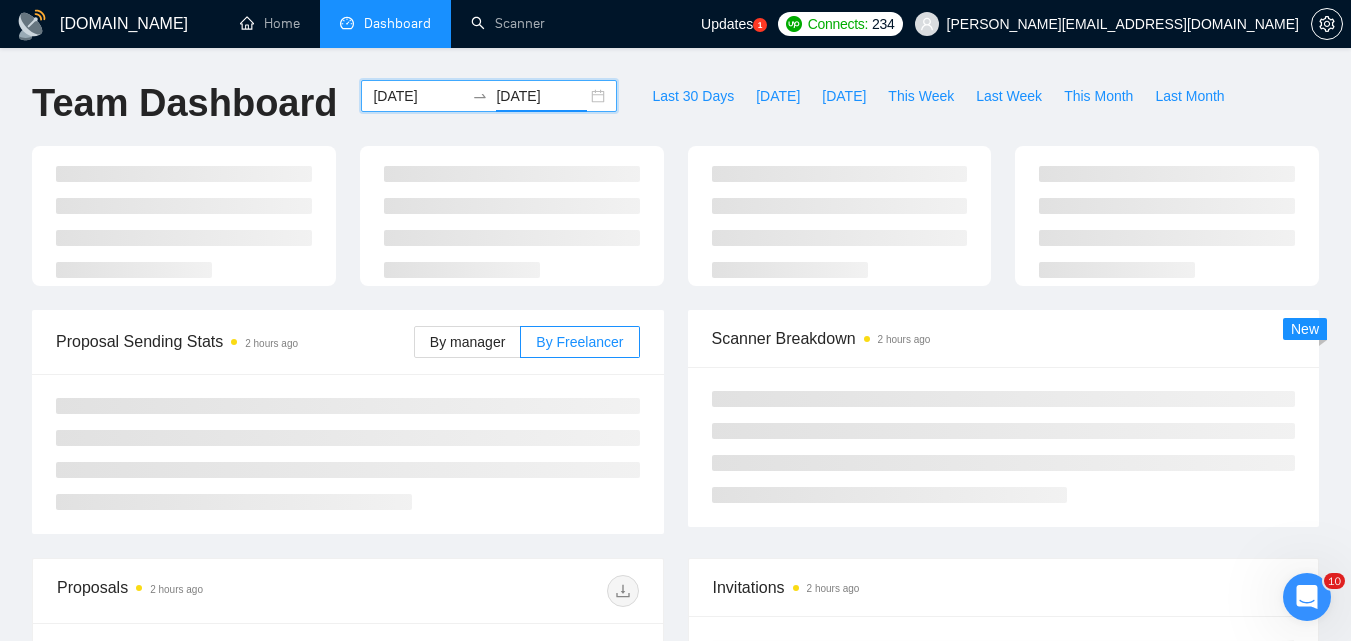 type on "[DATE]" 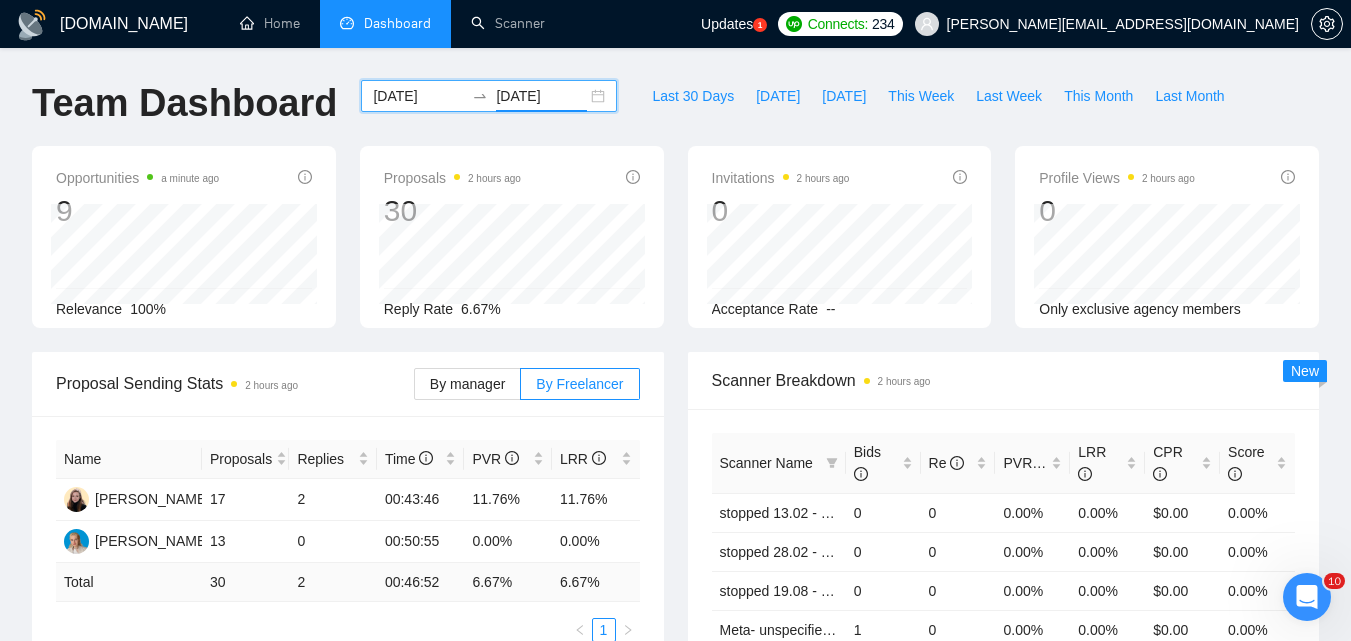 scroll, scrollTop: 200, scrollLeft: 0, axis: vertical 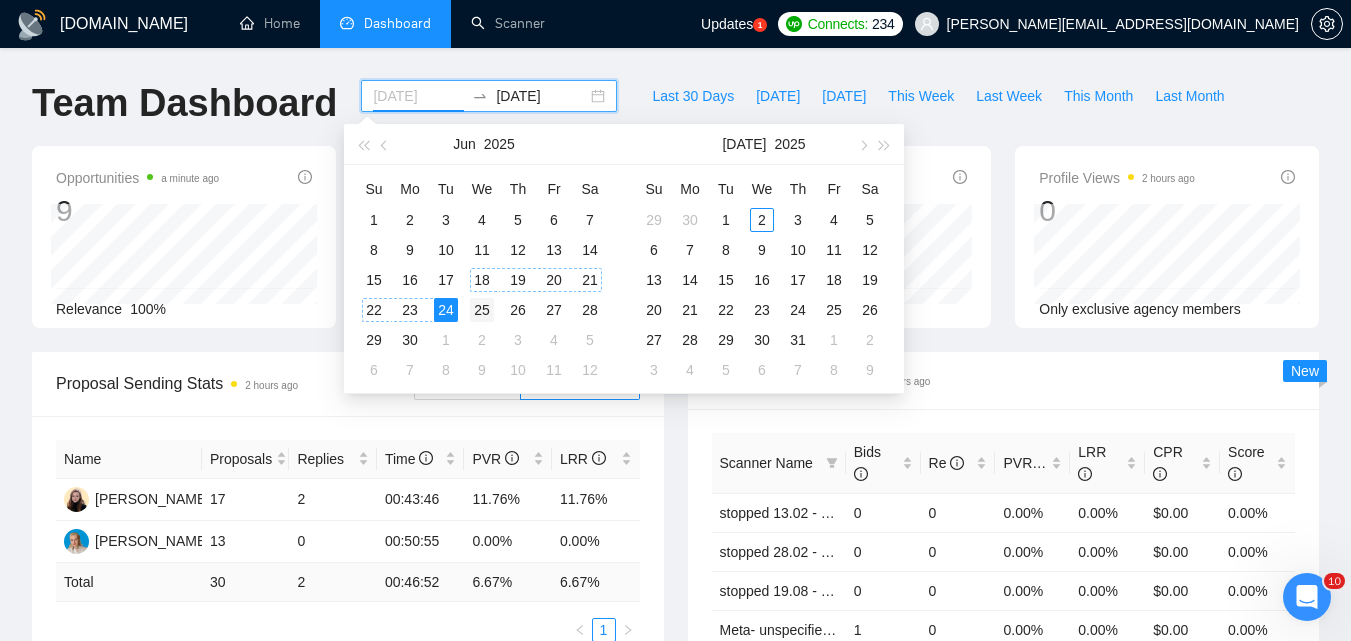 type on "[DATE]" 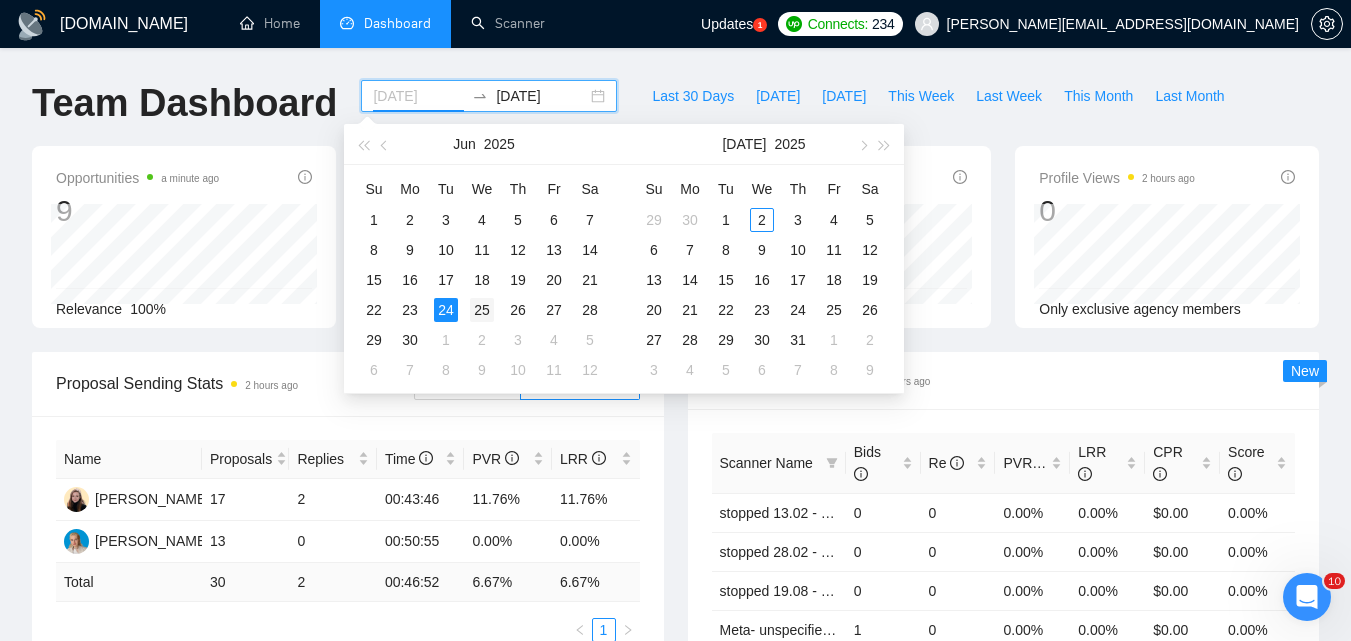 click on "25" at bounding box center [482, 310] 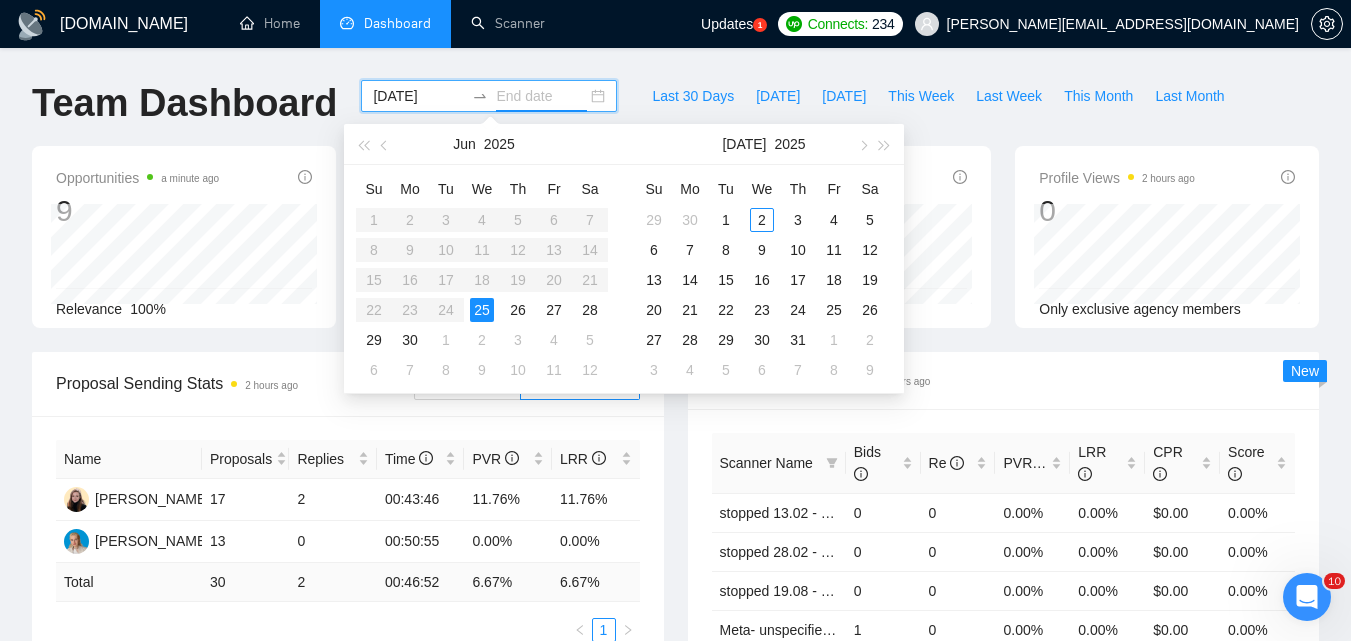 click on "25" at bounding box center (482, 310) 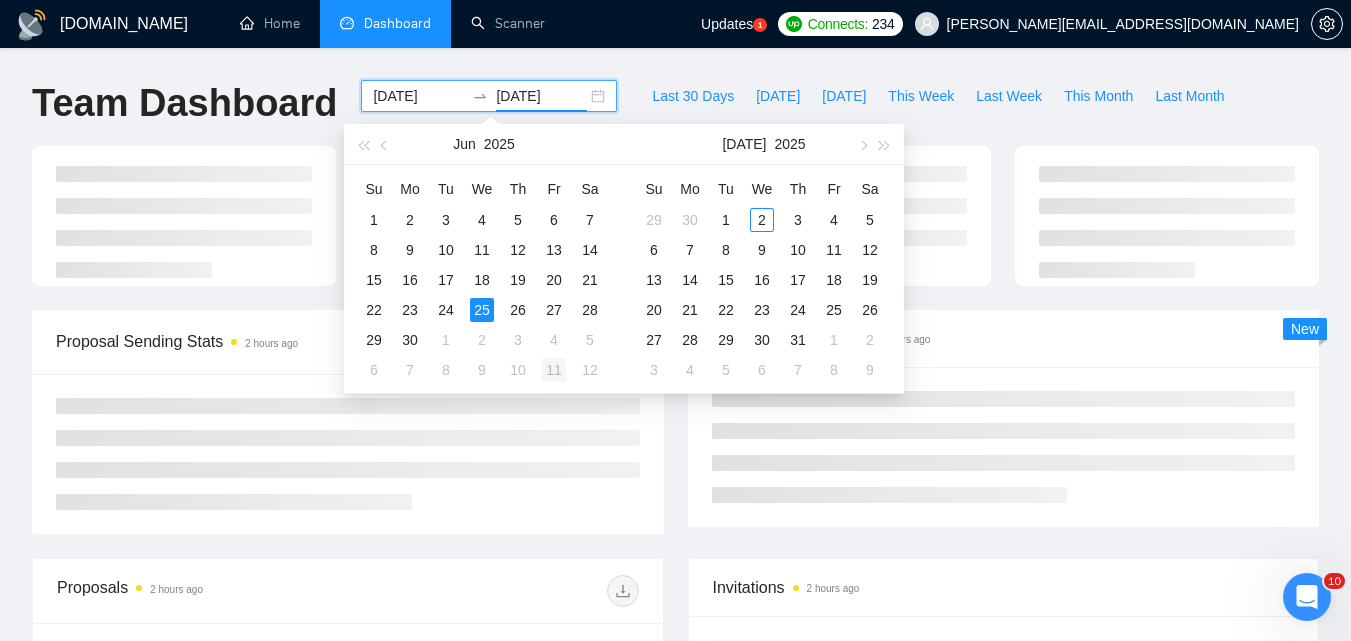 type on "[DATE]" 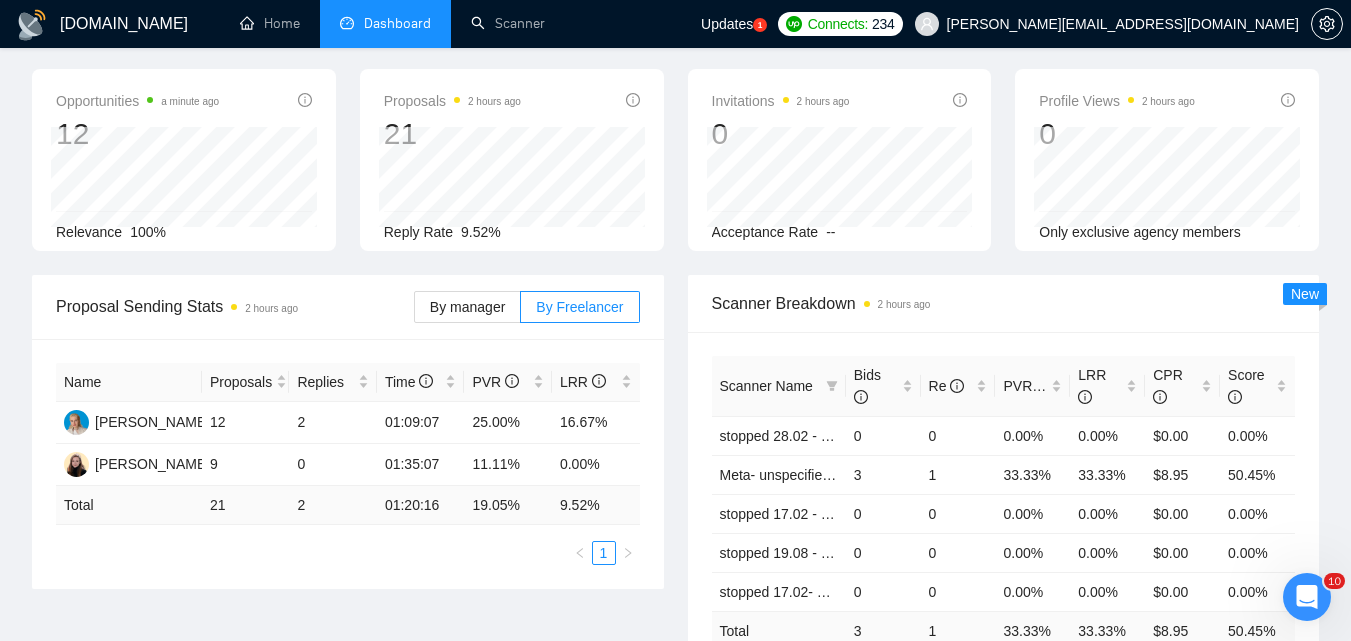 scroll, scrollTop: 100, scrollLeft: 0, axis: vertical 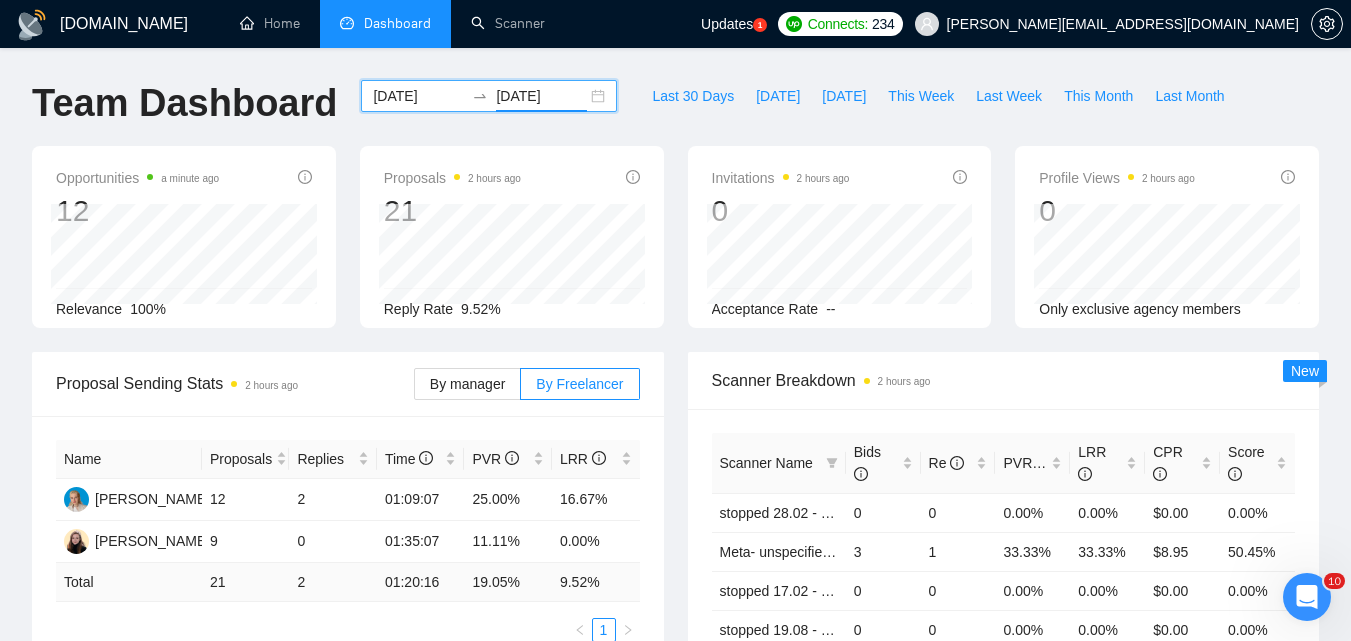 click on "[DATE]" at bounding box center (418, 96) 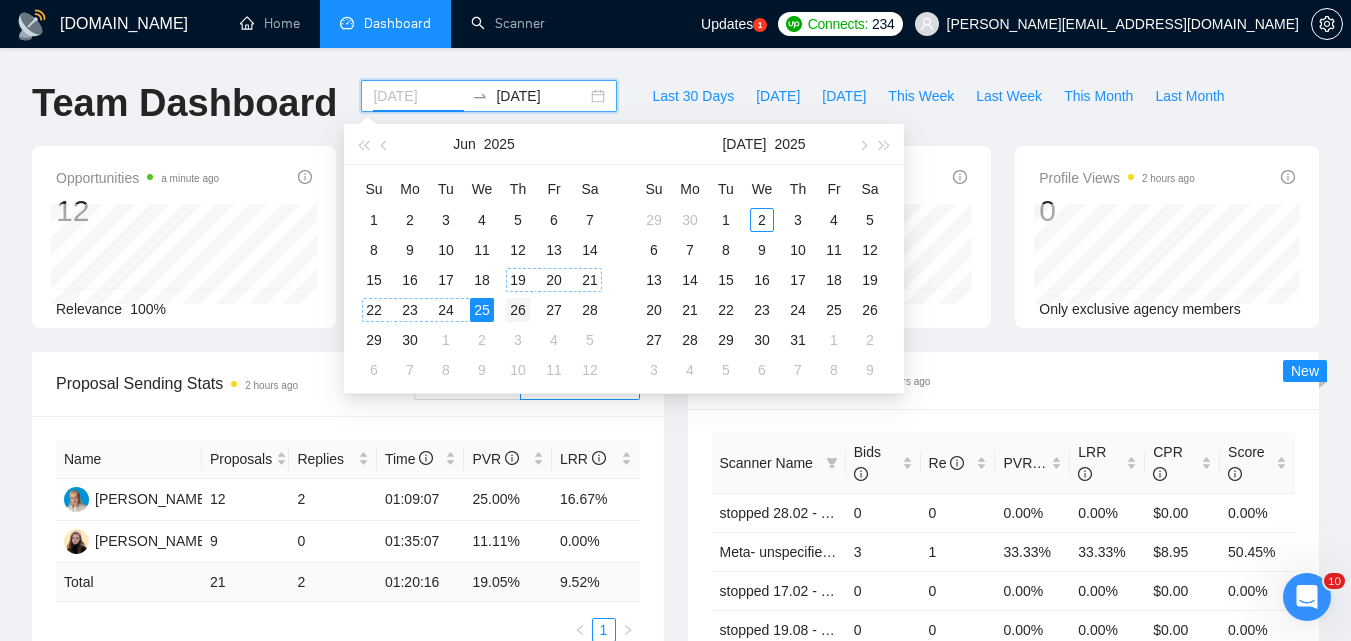 type on "[DATE]" 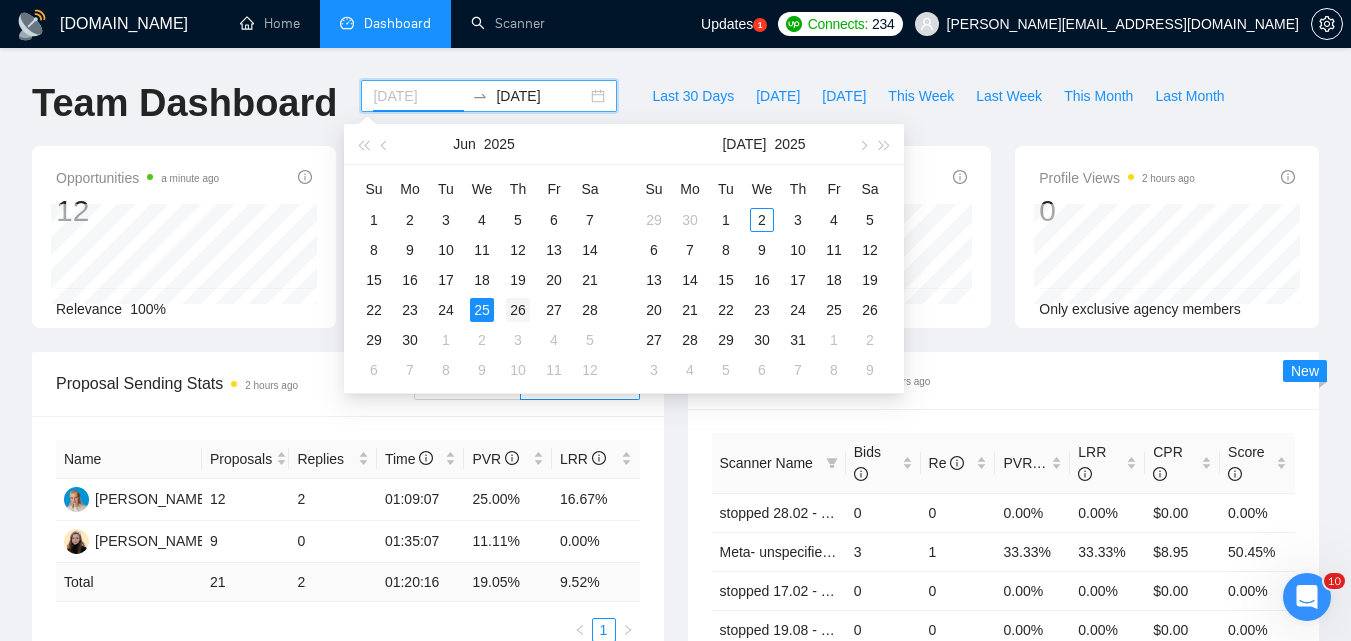 click on "26" at bounding box center (518, 310) 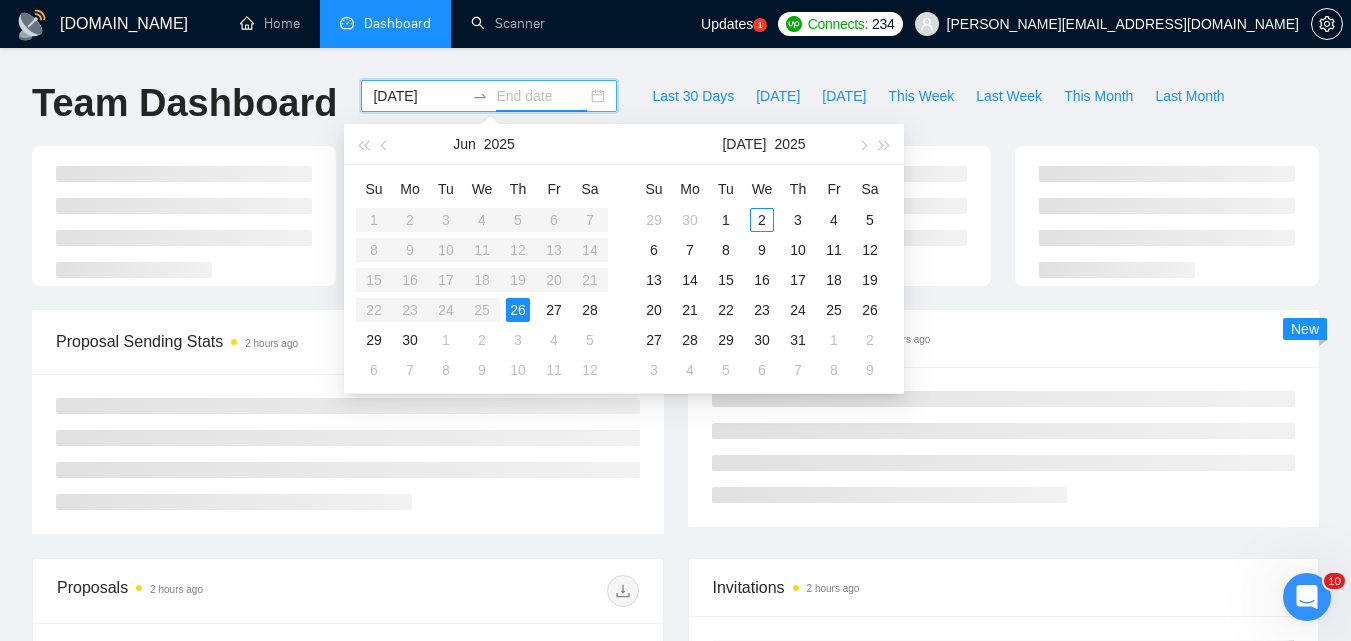 type on "[DATE]" 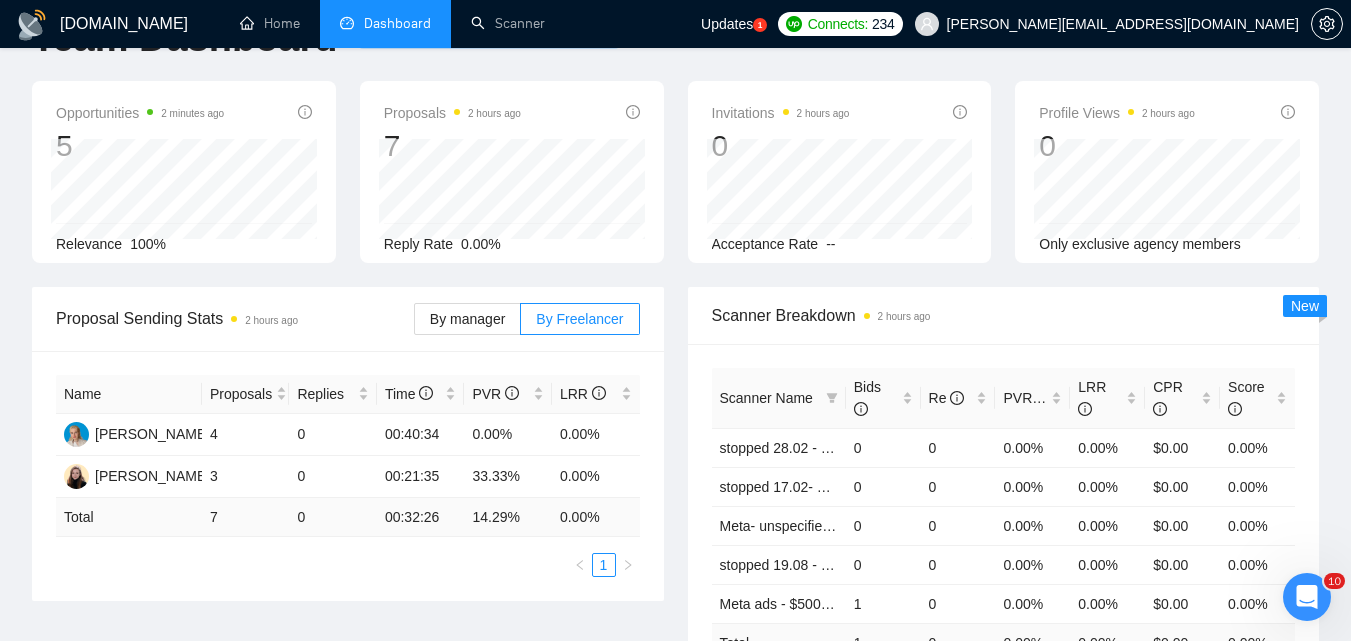 scroll, scrollTop: 100, scrollLeft: 0, axis: vertical 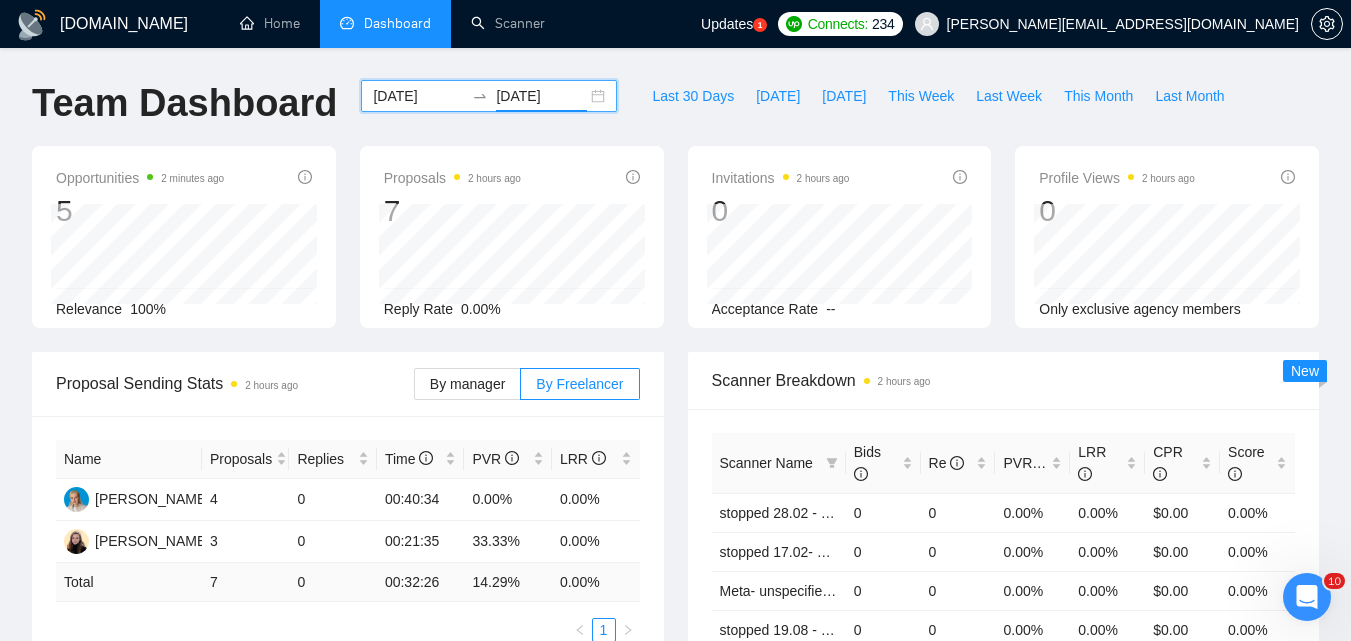 click on "[DATE]" at bounding box center [418, 96] 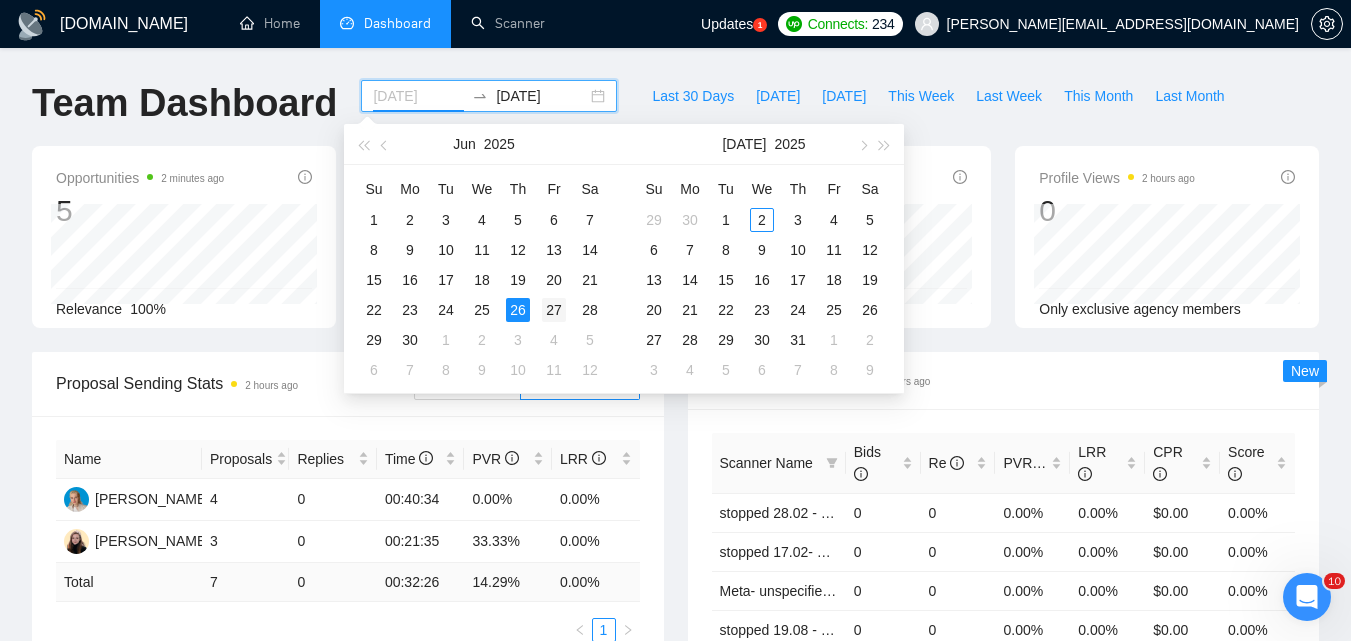type on "[DATE]" 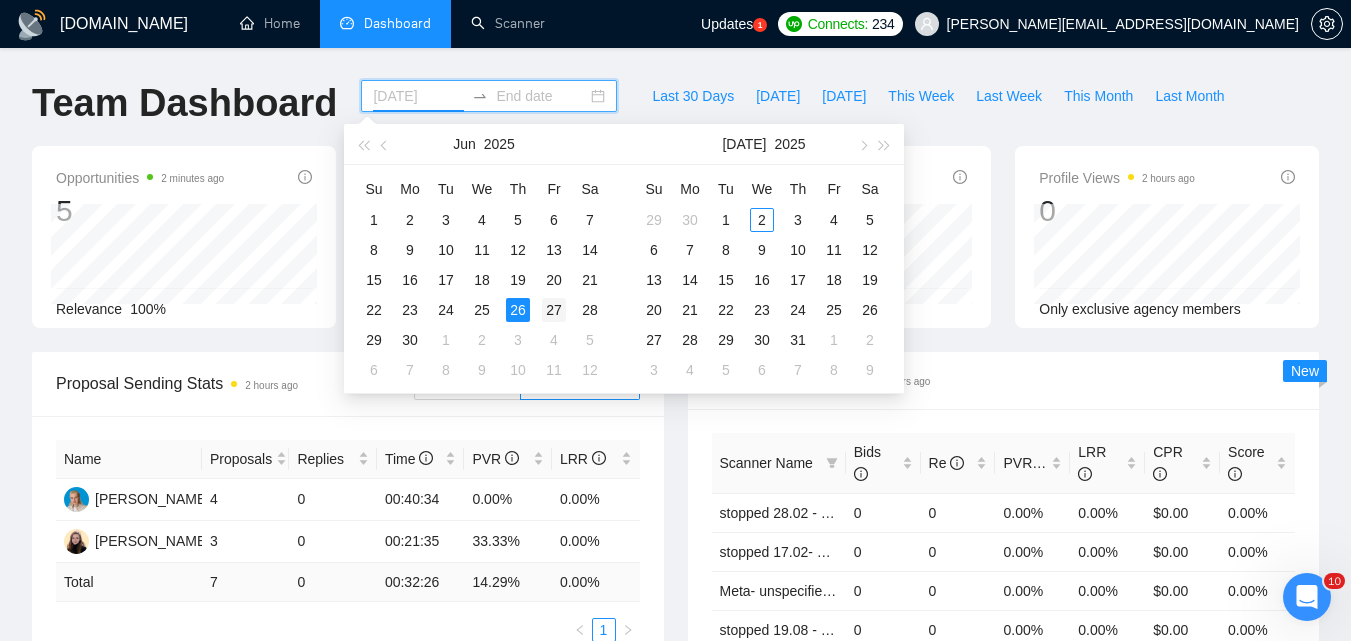 click on "27" at bounding box center [554, 310] 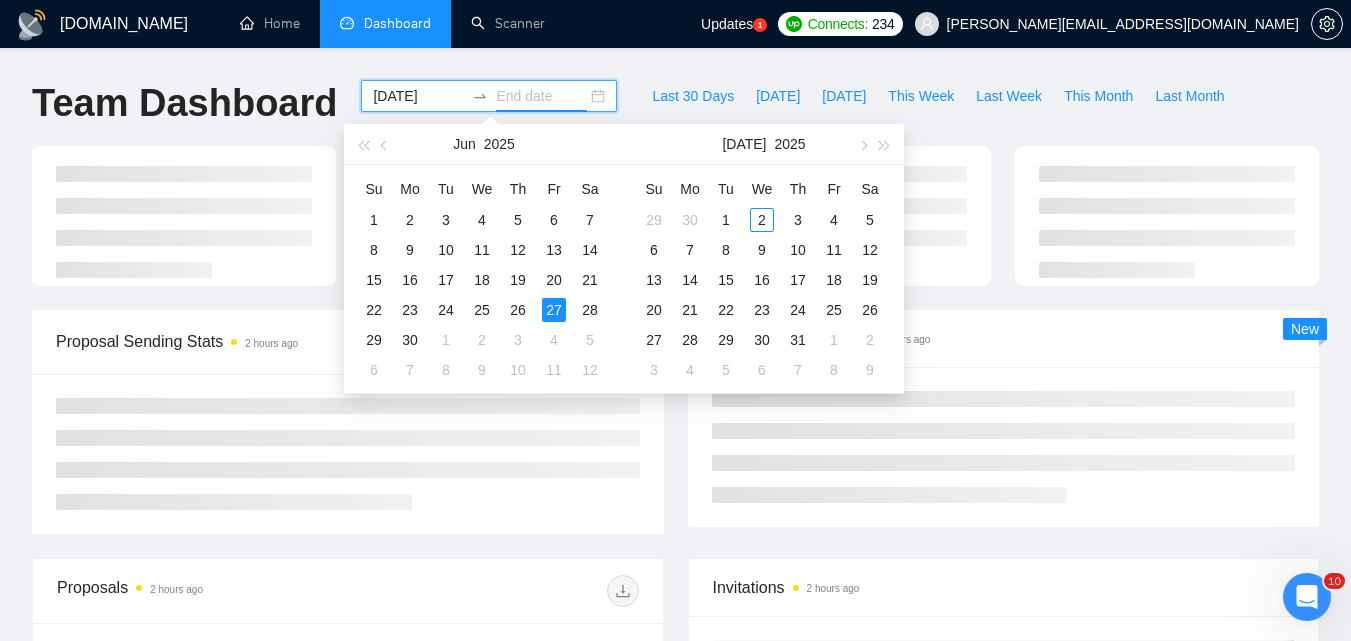 type on "[DATE]" 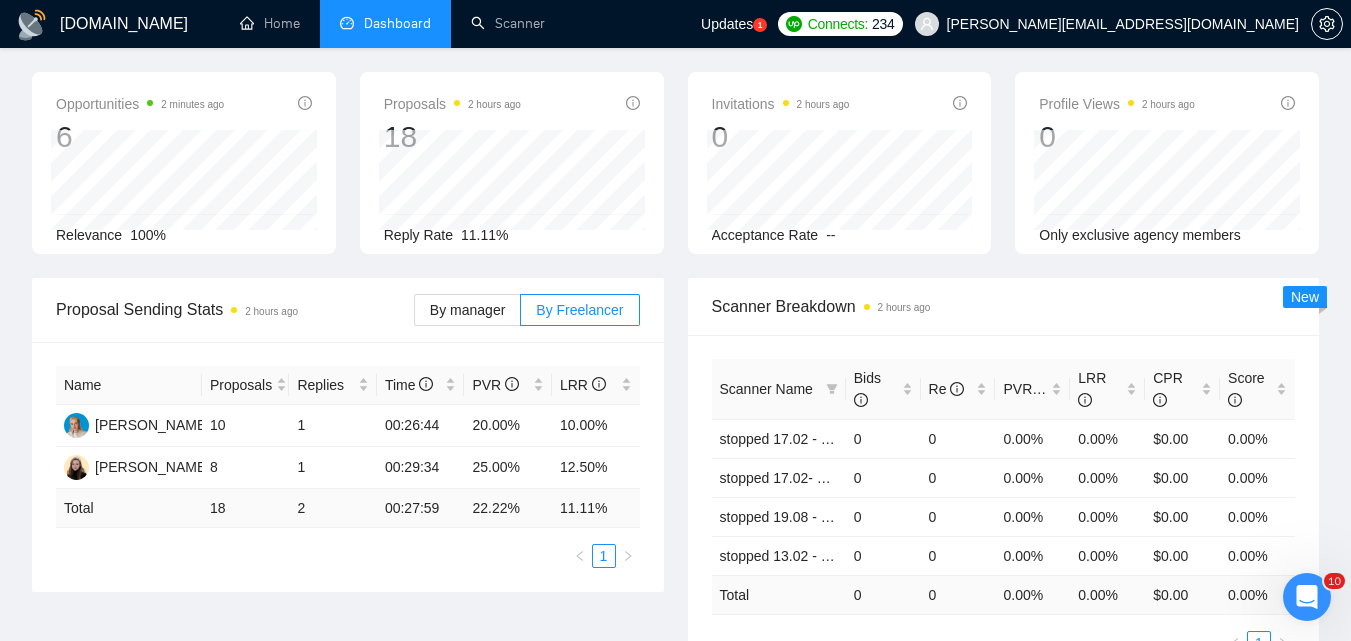 scroll, scrollTop: 200, scrollLeft: 0, axis: vertical 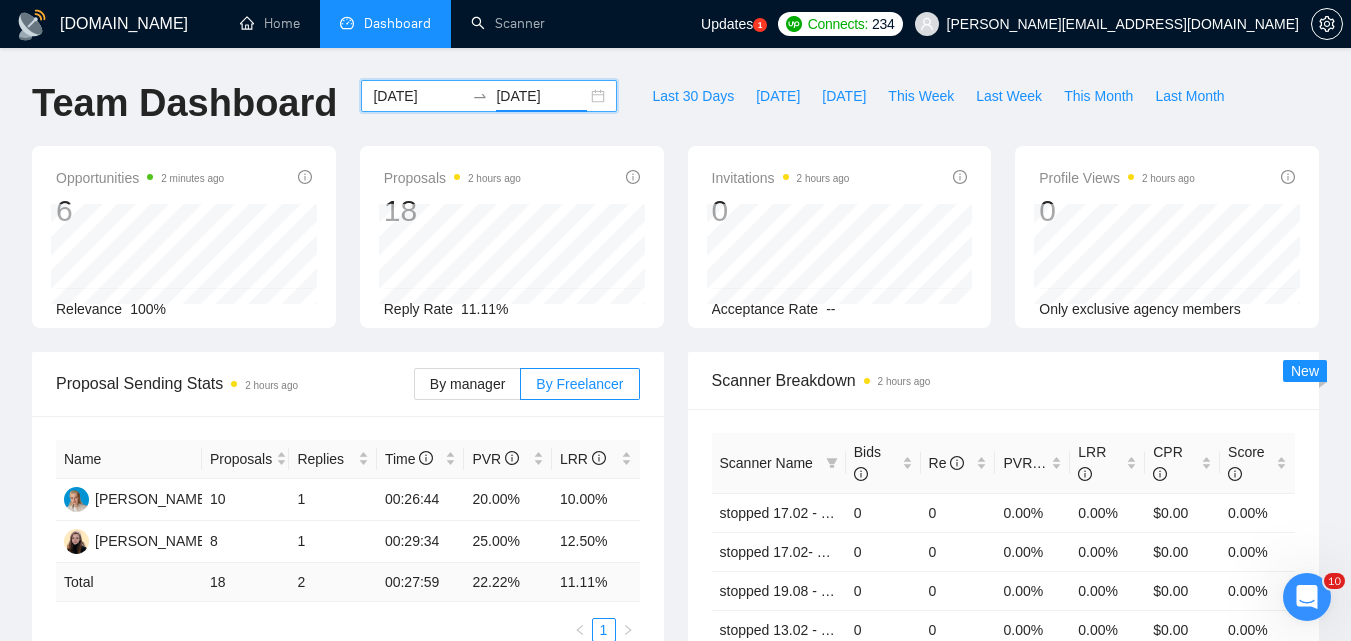 click on "[DATE]" at bounding box center (418, 96) 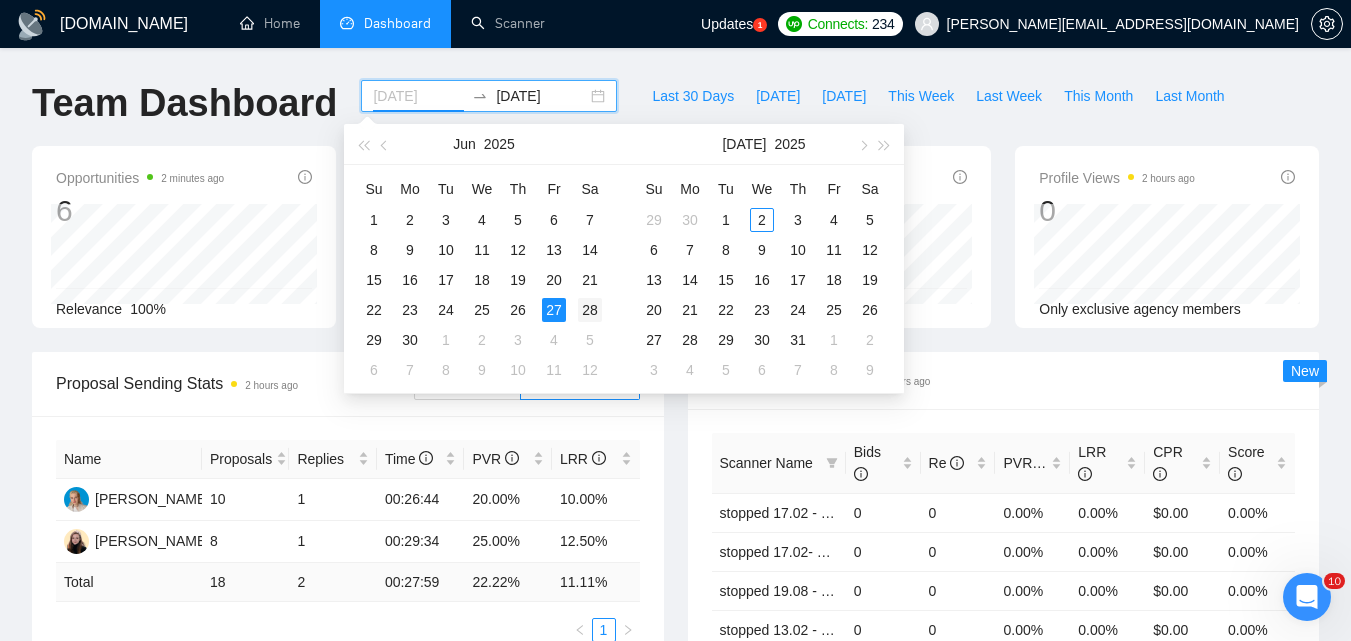 type on "[DATE]" 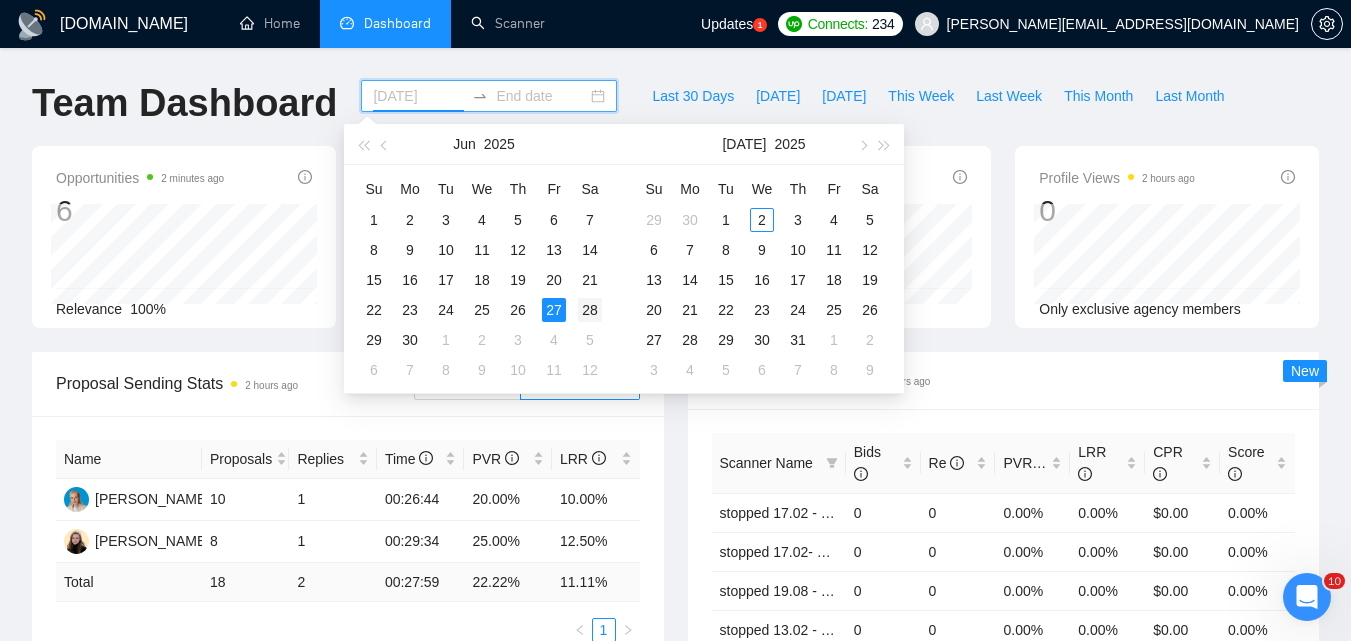 click on "28" at bounding box center [590, 310] 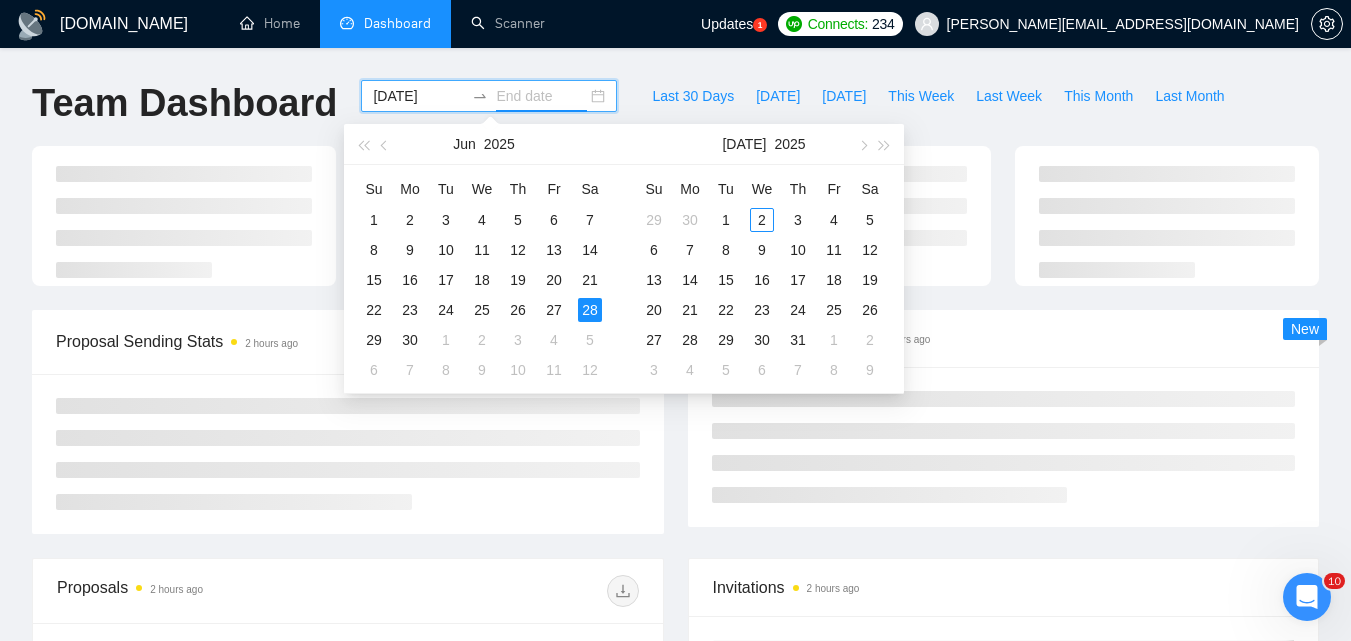 type on "[DATE]" 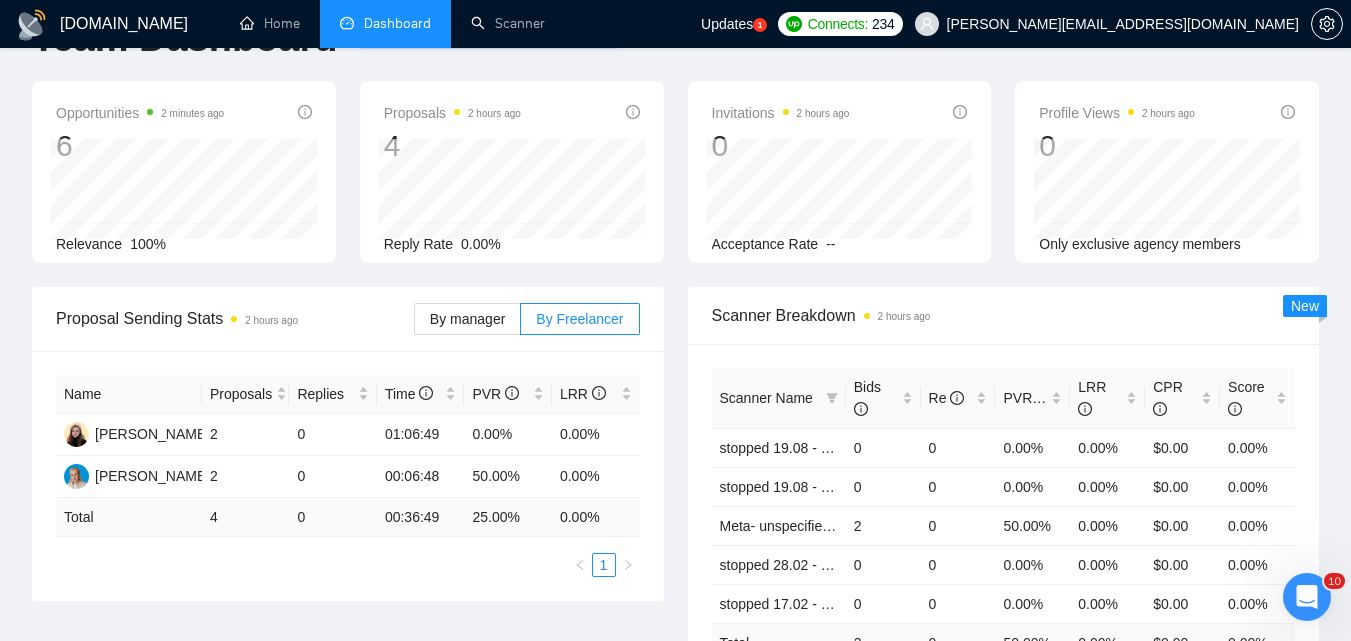 scroll, scrollTop: 100, scrollLeft: 0, axis: vertical 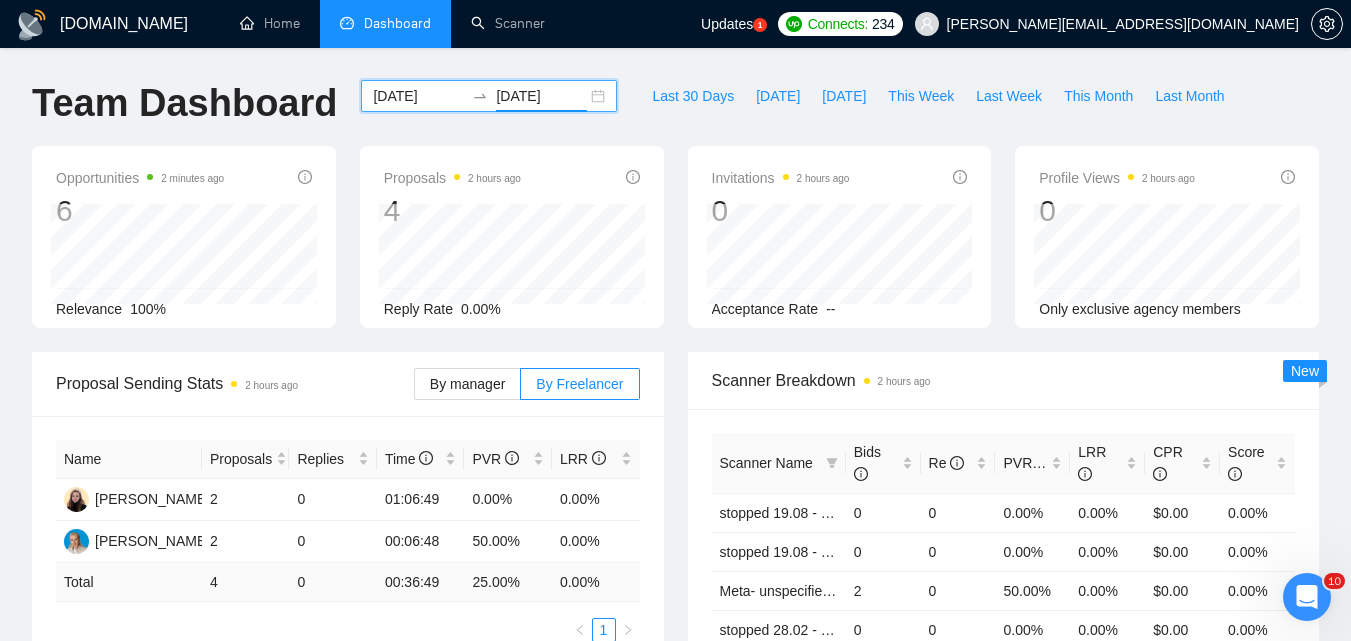 click on "[DATE]" at bounding box center [418, 96] 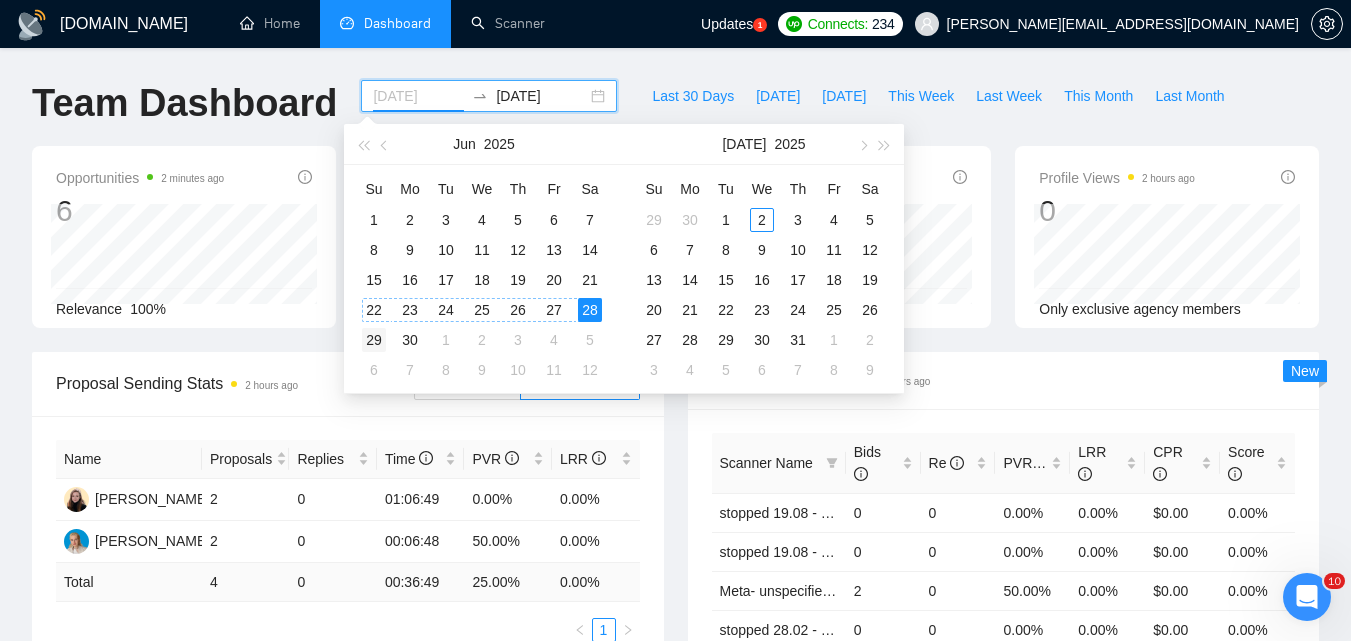 type on "[DATE]" 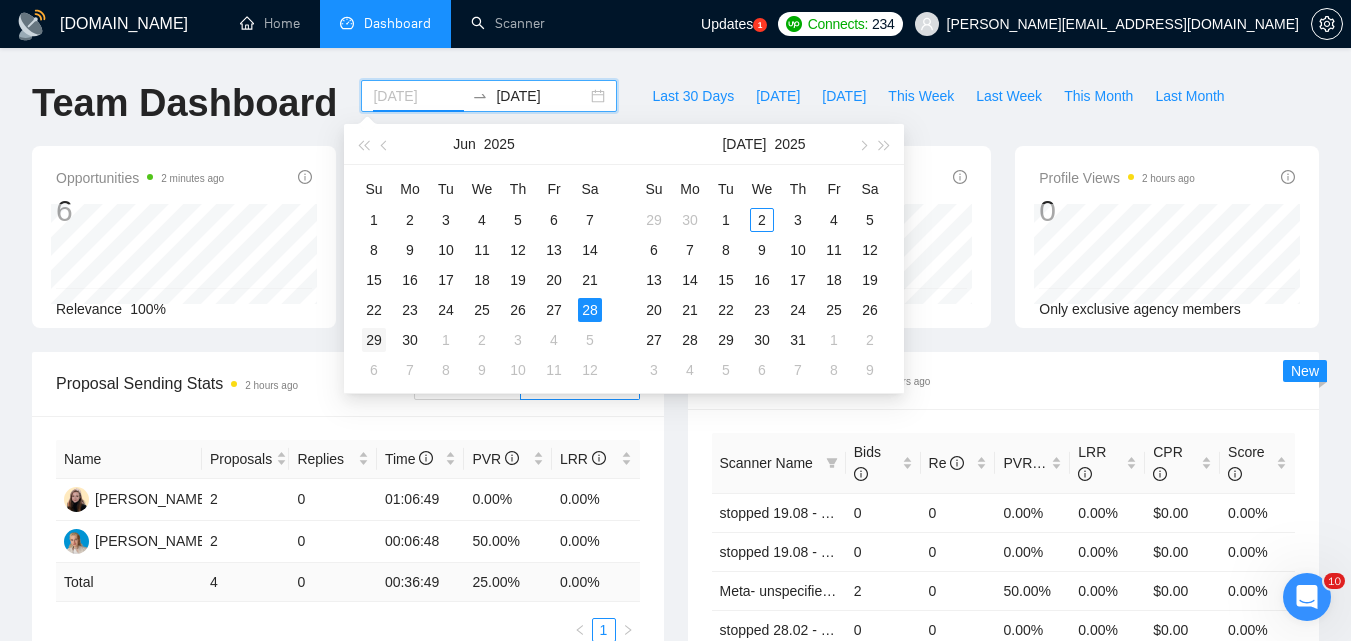click on "29" at bounding box center [374, 340] 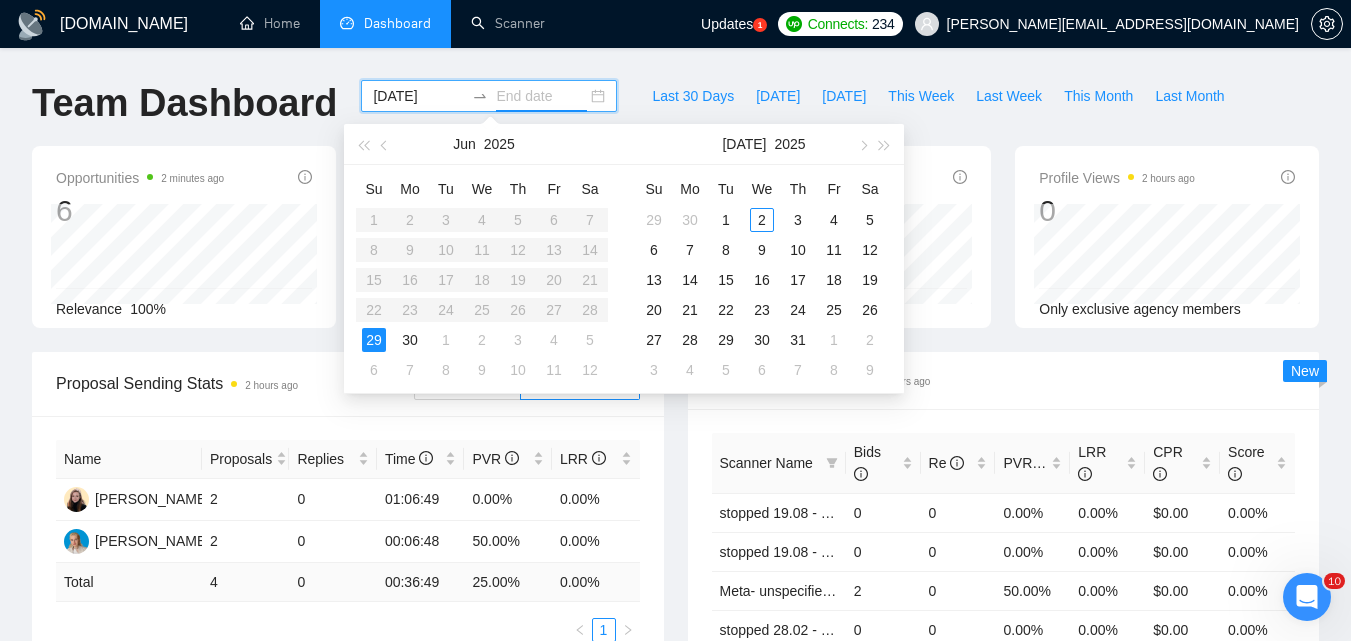 click on "29" at bounding box center [374, 340] 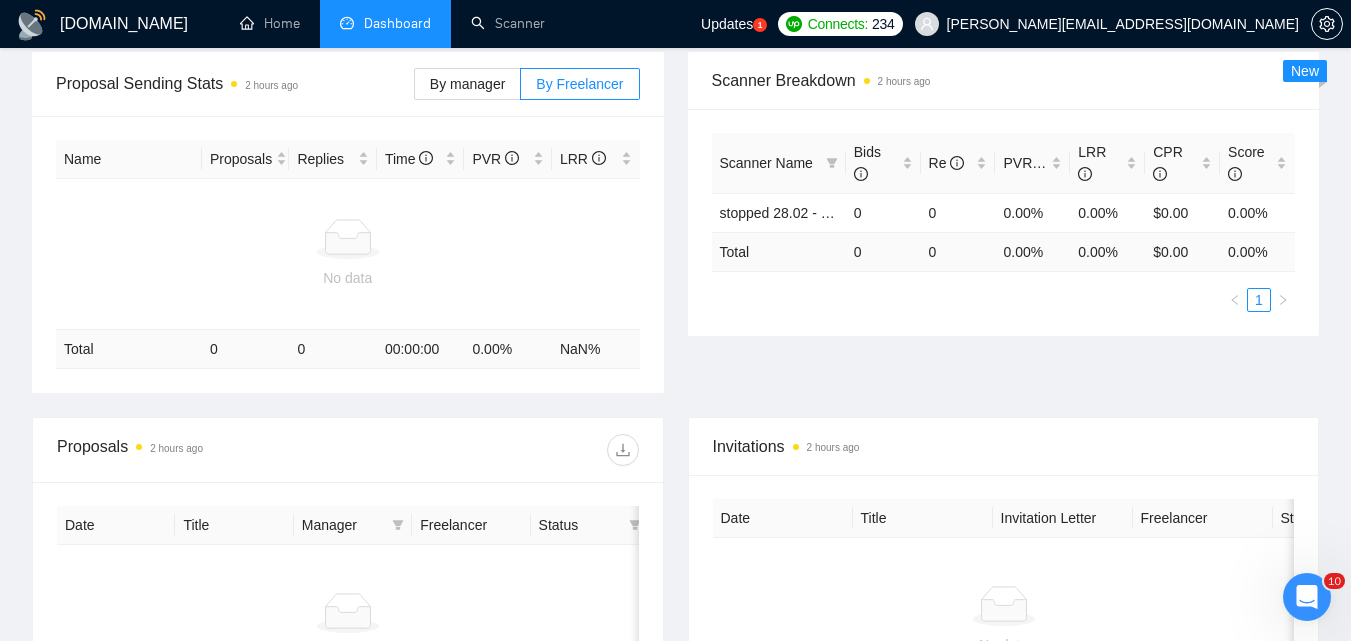 scroll, scrollTop: 0, scrollLeft: 0, axis: both 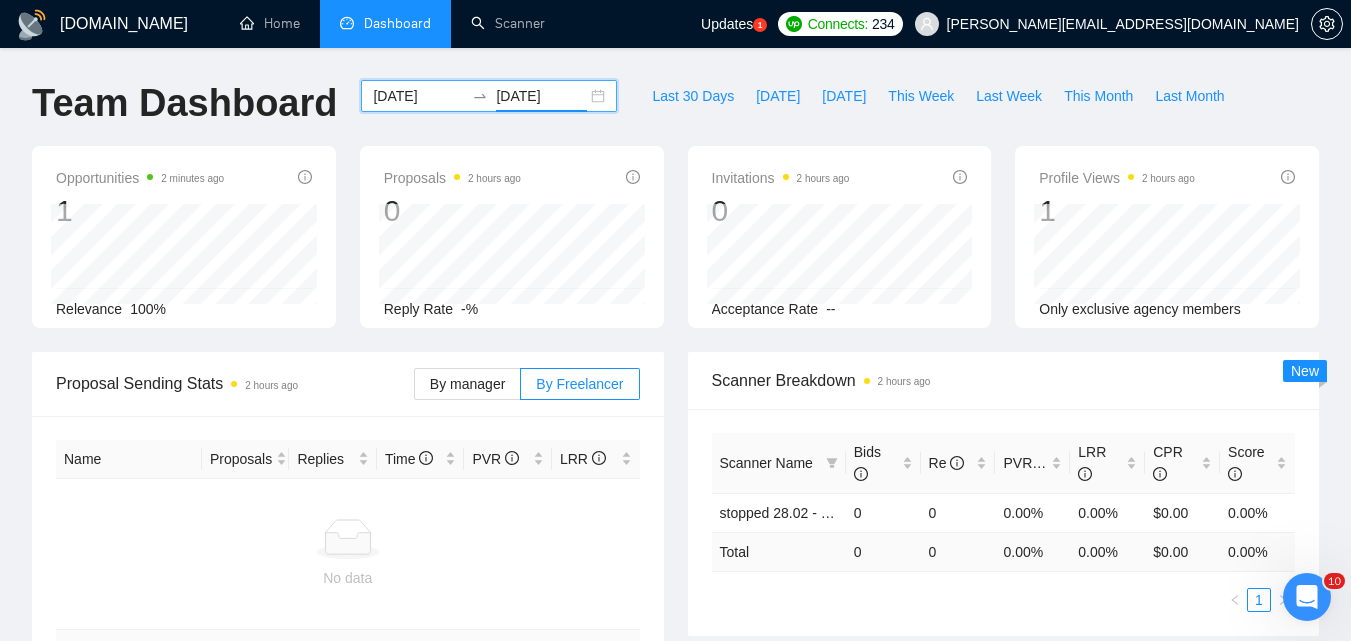 click on "[DATE]" at bounding box center (418, 96) 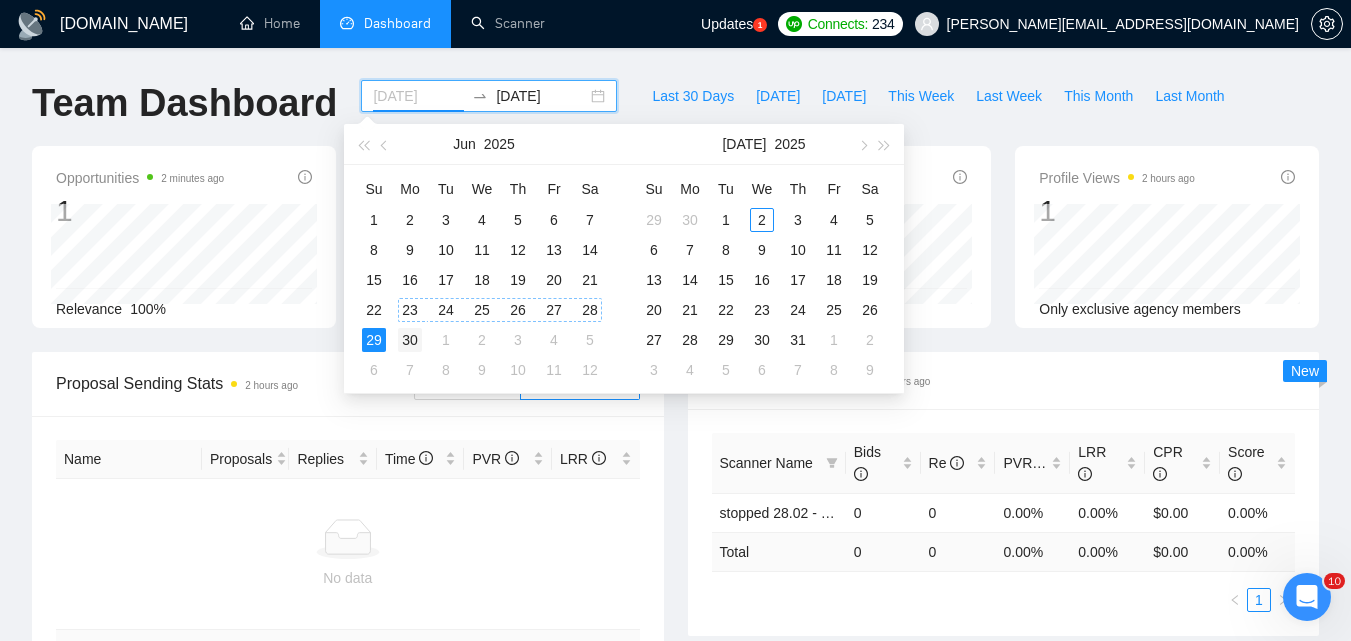 type on "[DATE]" 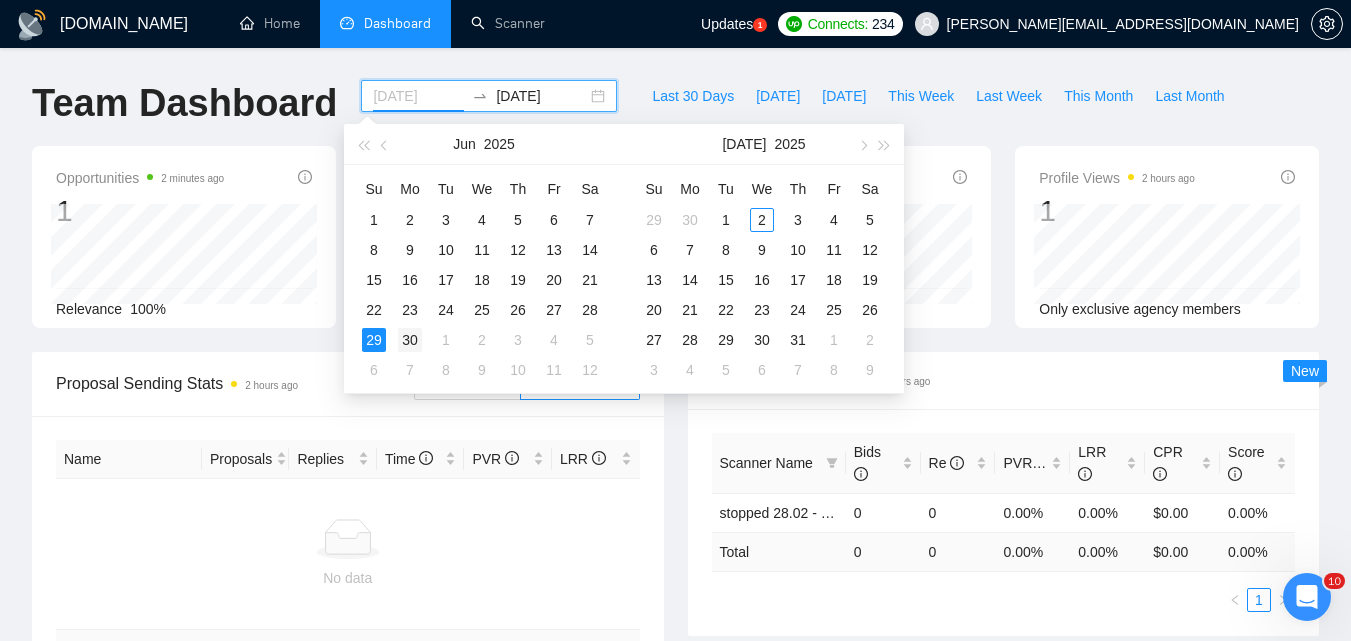 click on "30" at bounding box center (410, 340) 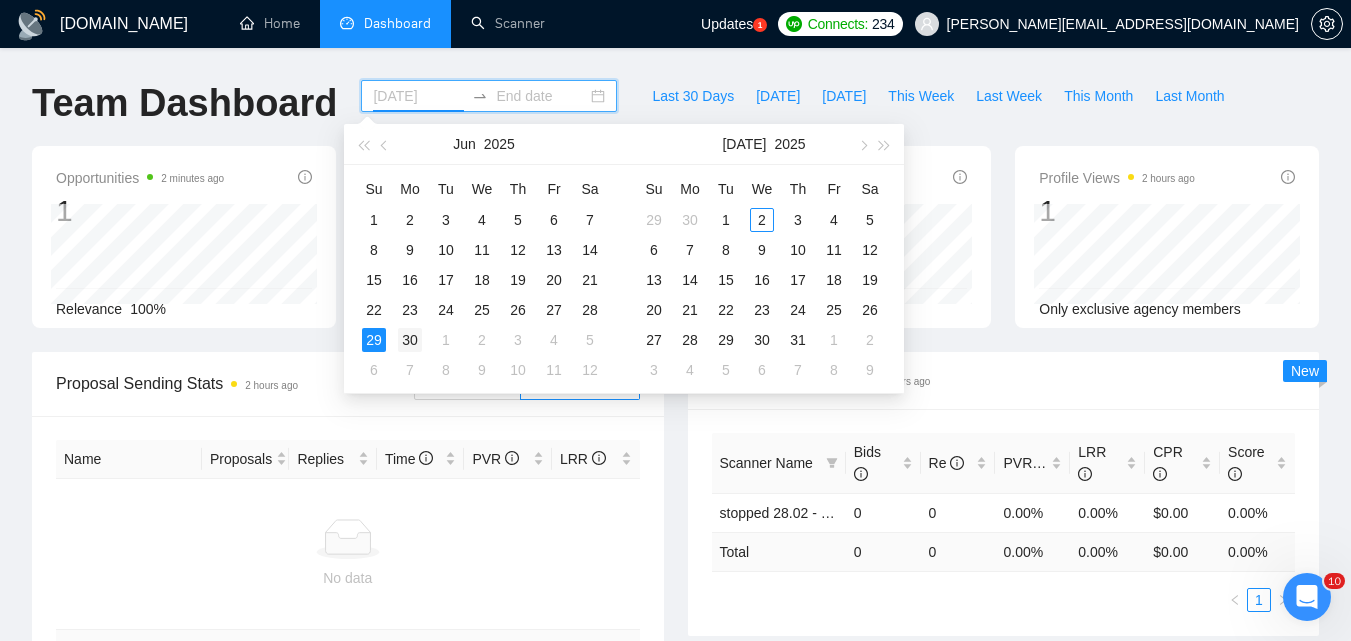 click on "30" at bounding box center (410, 340) 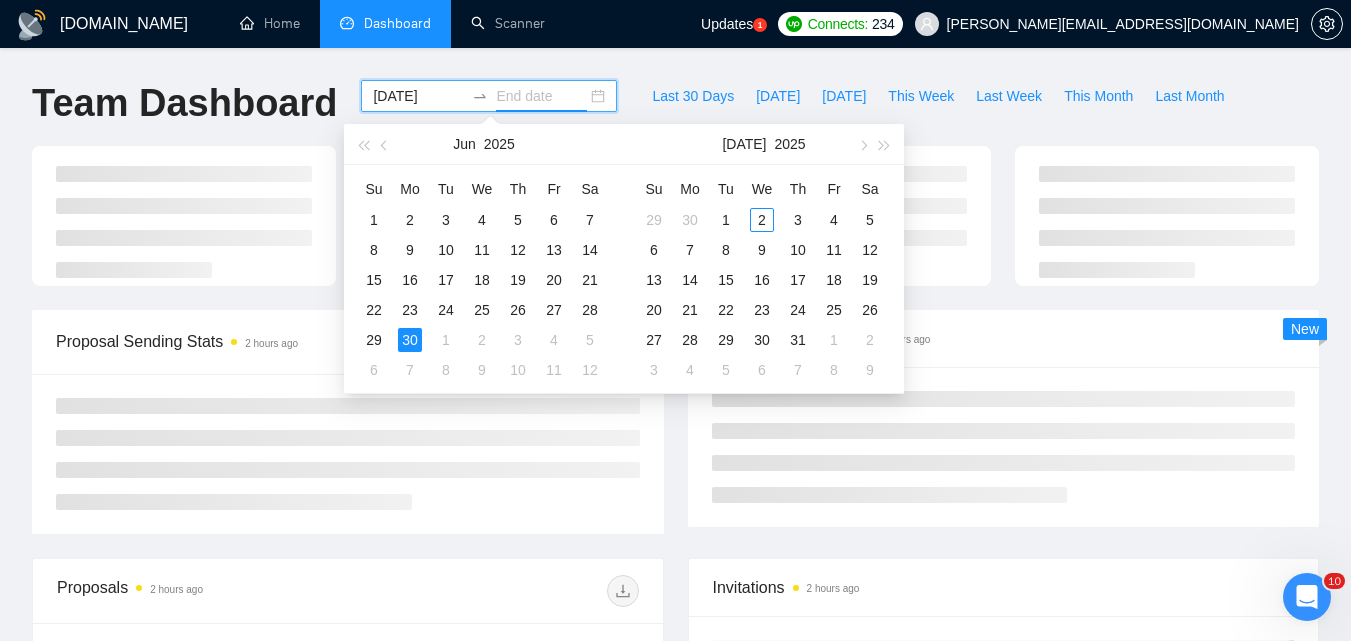 type on "[DATE]" 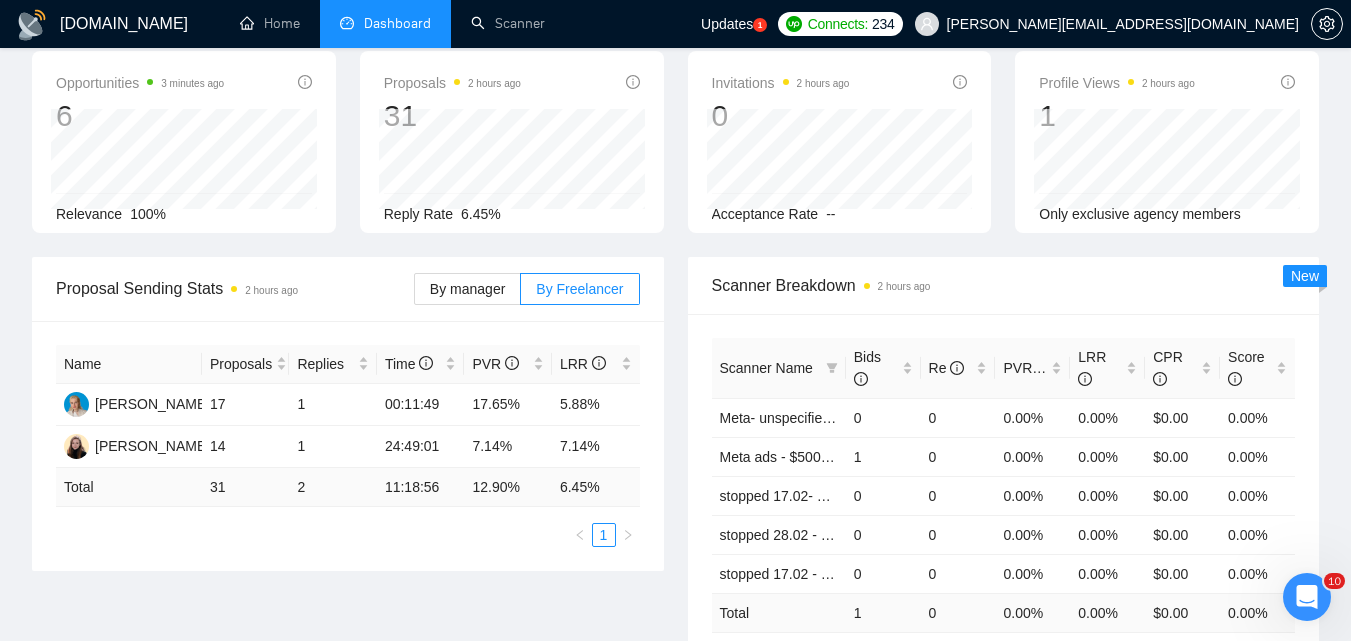 scroll, scrollTop: 100, scrollLeft: 0, axis: vertical 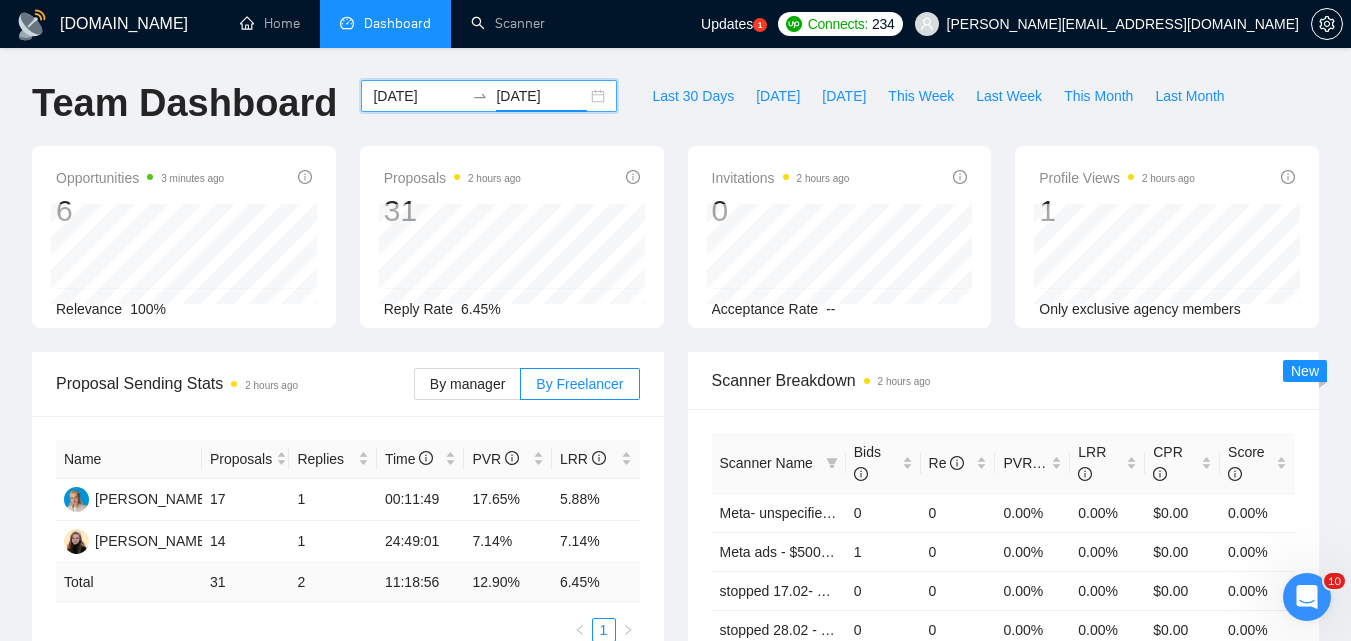 click on "[DATE]" at bounding box center (418, 96) 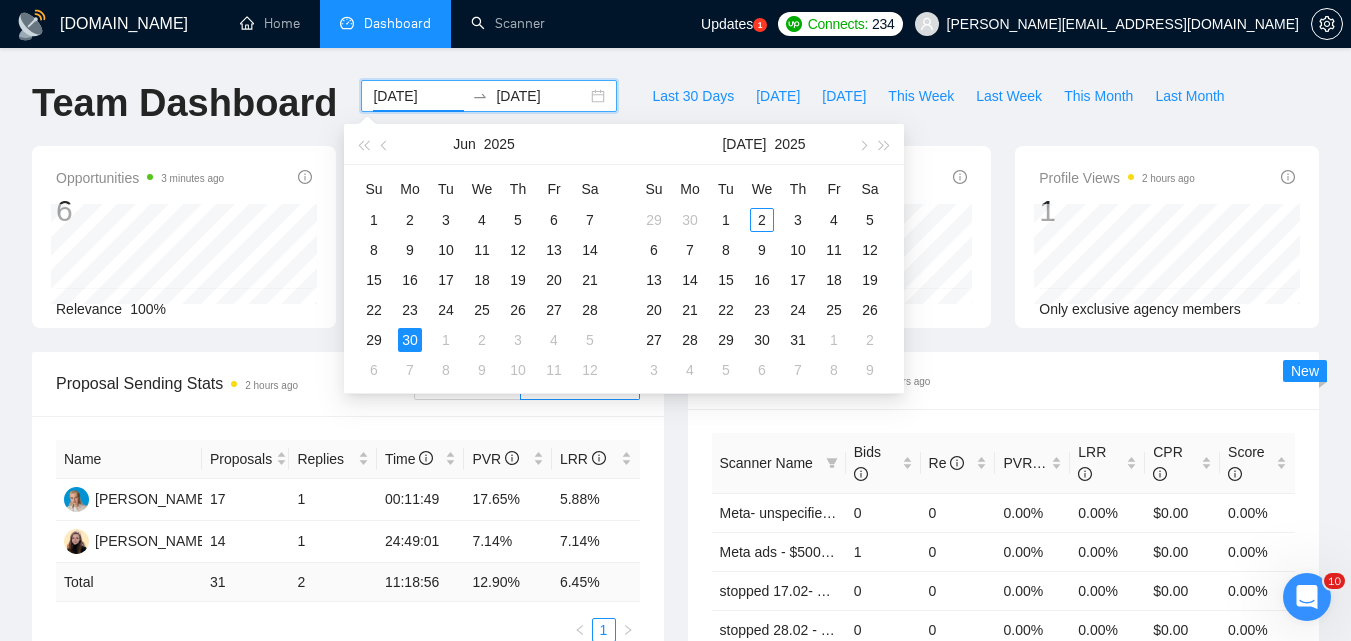 click on "By manager By Freelancer" at bounding box center (527, 384) 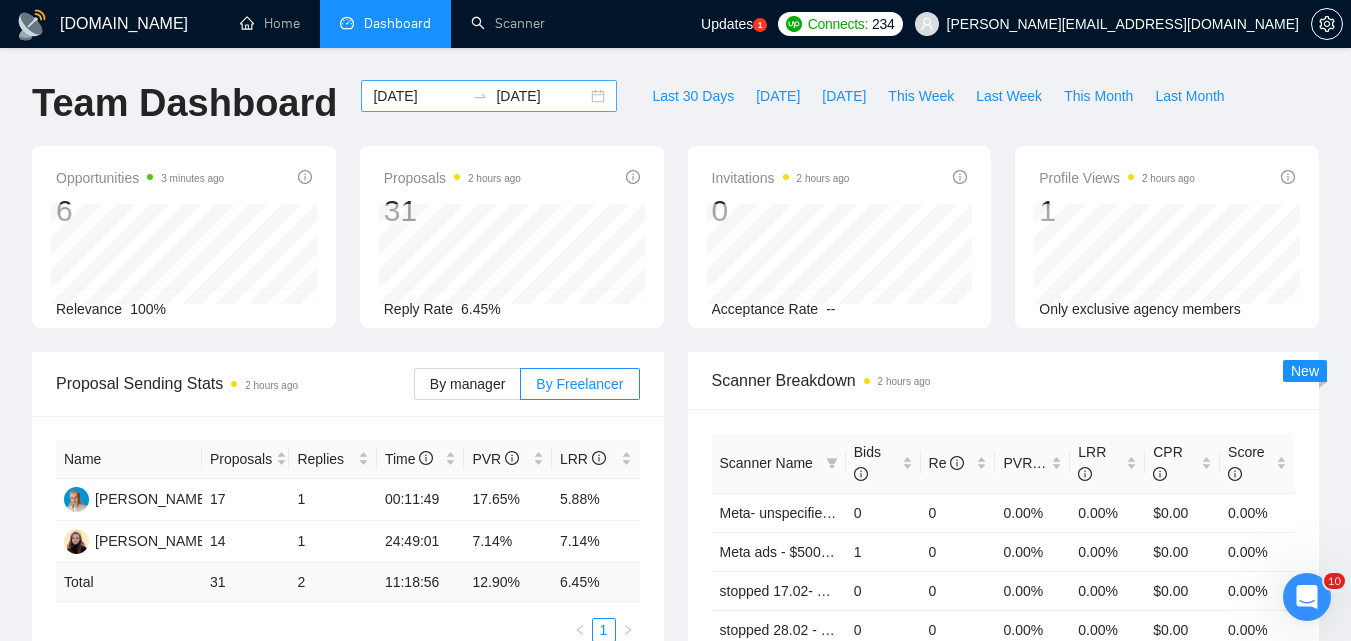 click on "[DATE]" at bounding box center [418, 96] 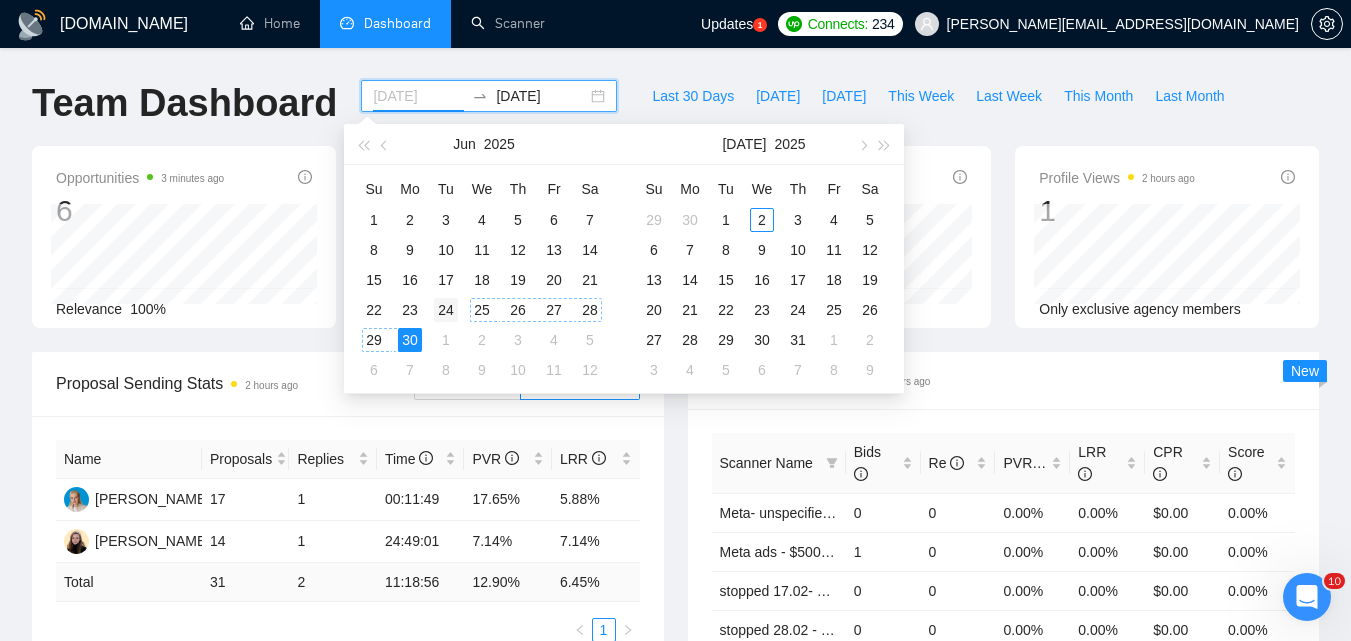 type on "[DATE]" 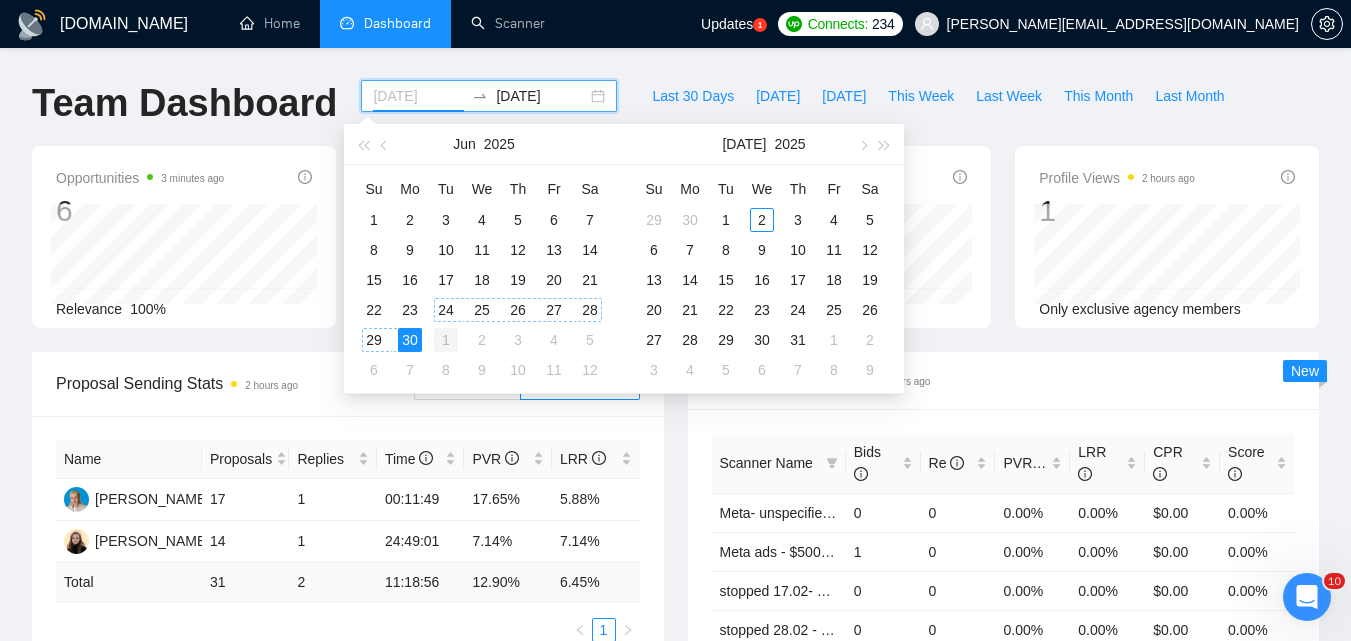 drag, startPoint x: 442, startPoint y: 310, endPoint x: 431, endPoint y: 326, distance: 19.416489 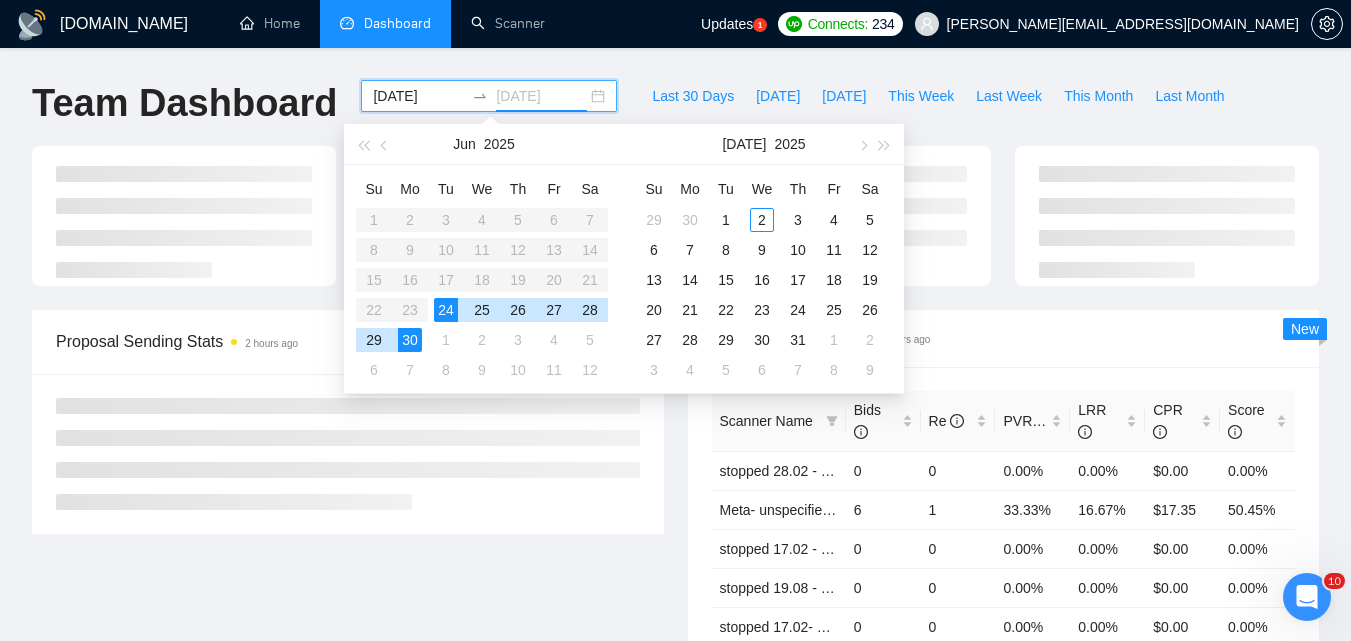 type on "[DATE]" 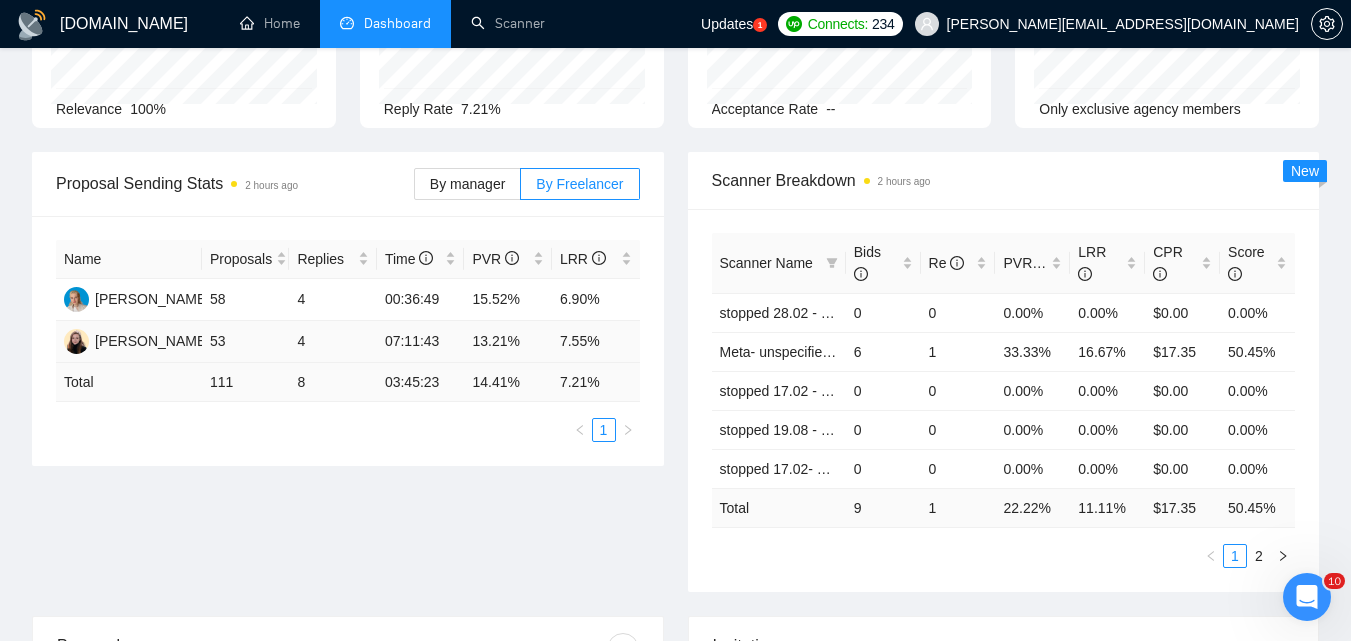 scroll, scrollTop: 700, scrollLeft: 0, axis: vertical 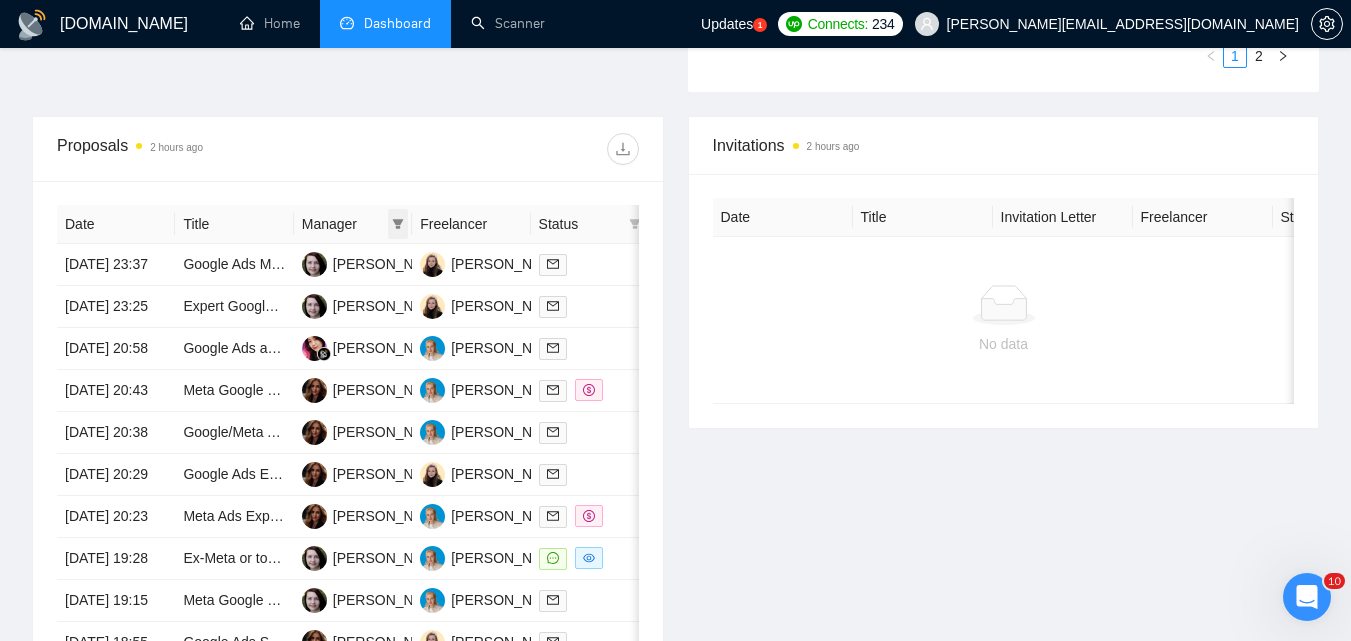 click 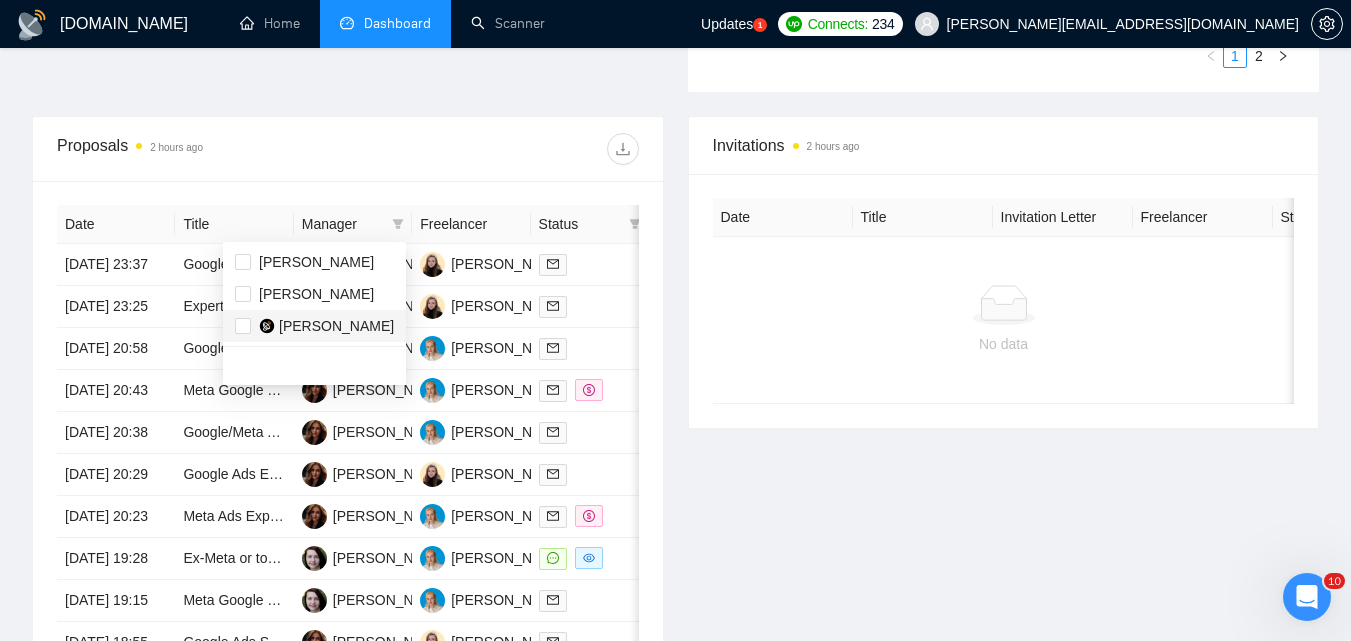click at bounding box center (267, 326) 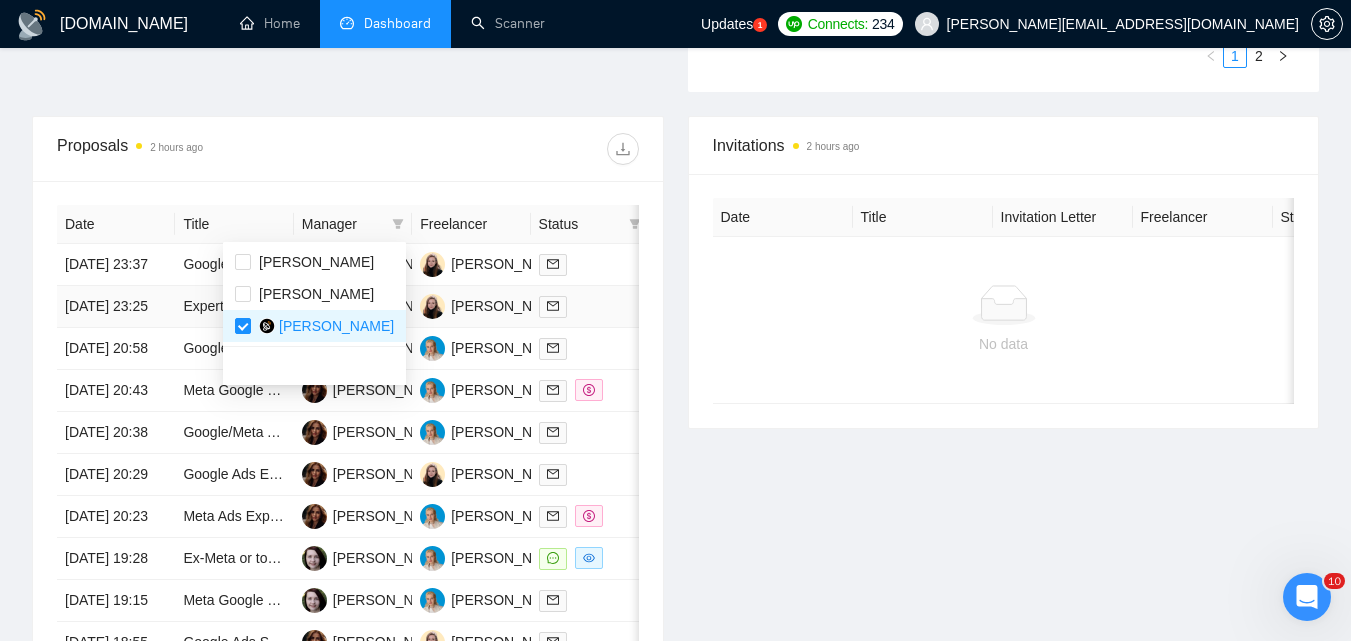 click on "Proposals 2 hours ago" at bounding box center [348, 149] 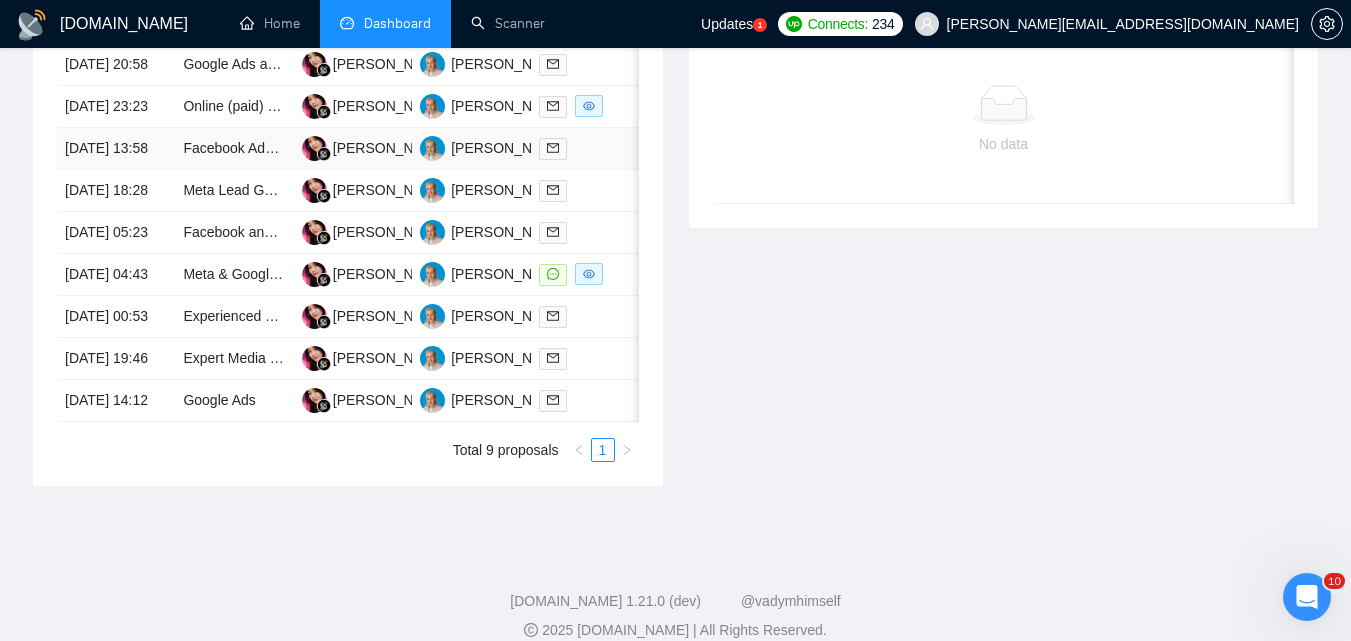 scroll, scrollTop: 800, scrollLeft: 0, axis: vertical 